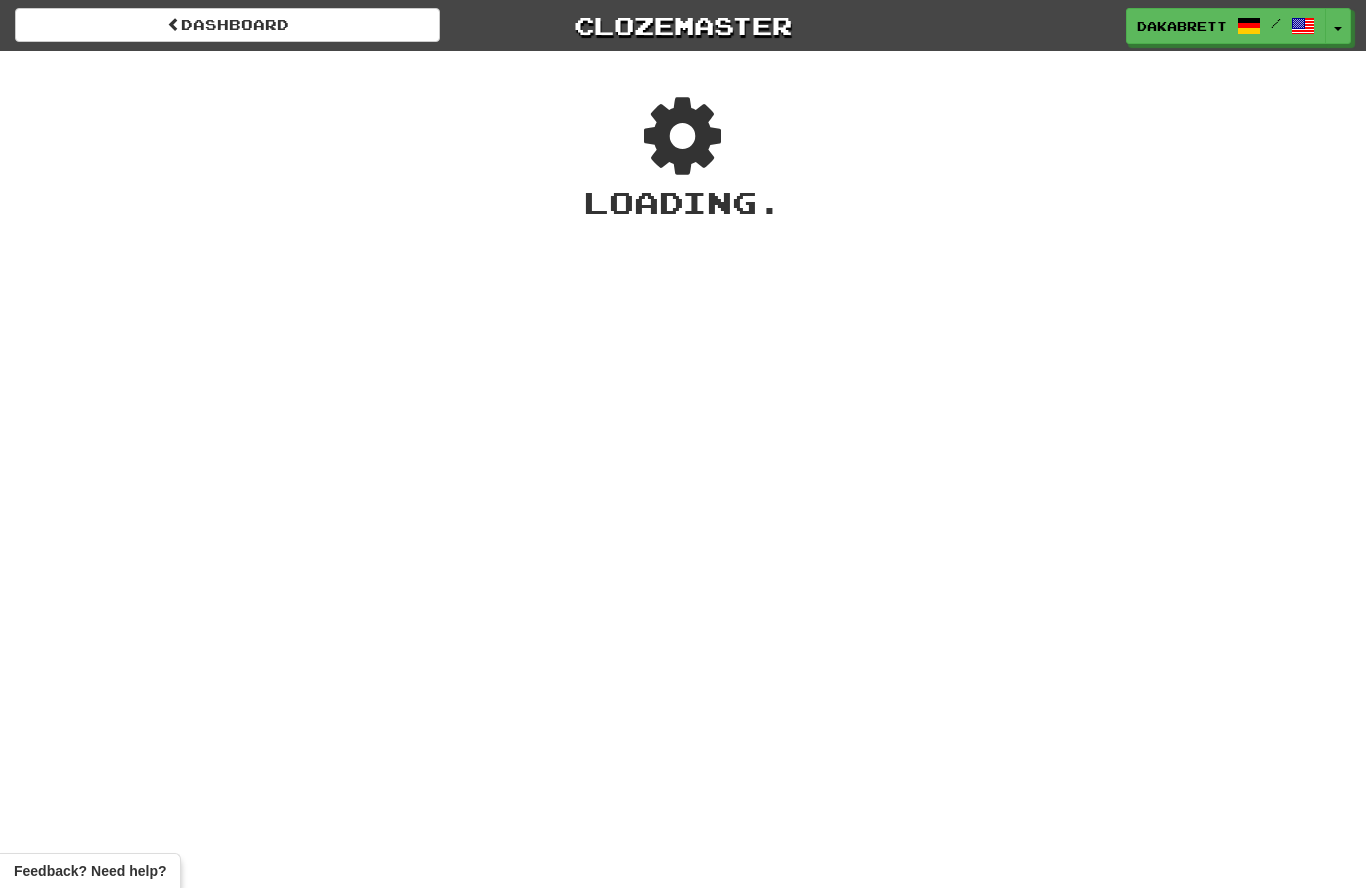scroll, scrollTop: 2, scrollLeft: 0, axis: vertical 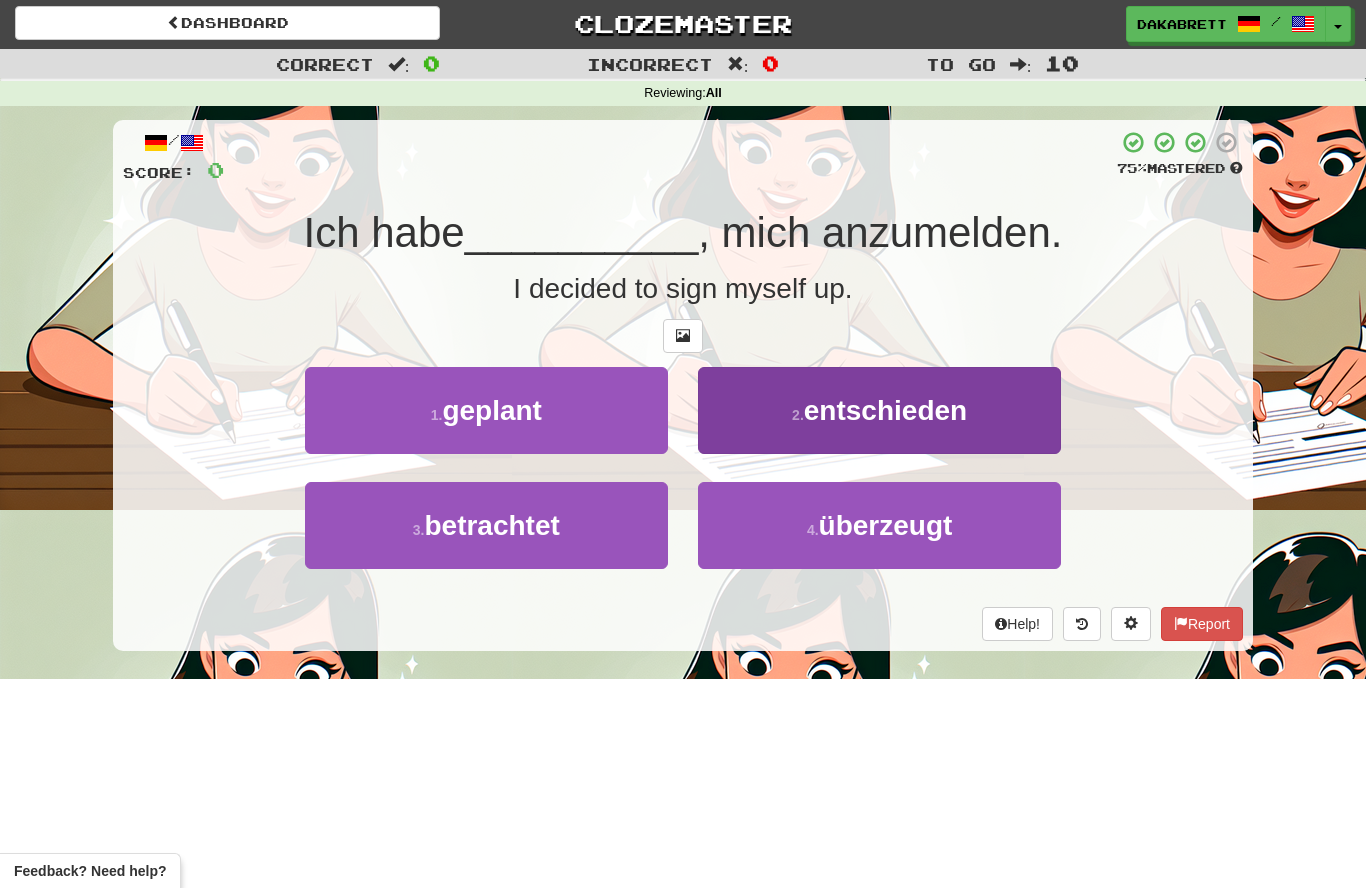 click on "entschieden" at bounding box center [885, 410] 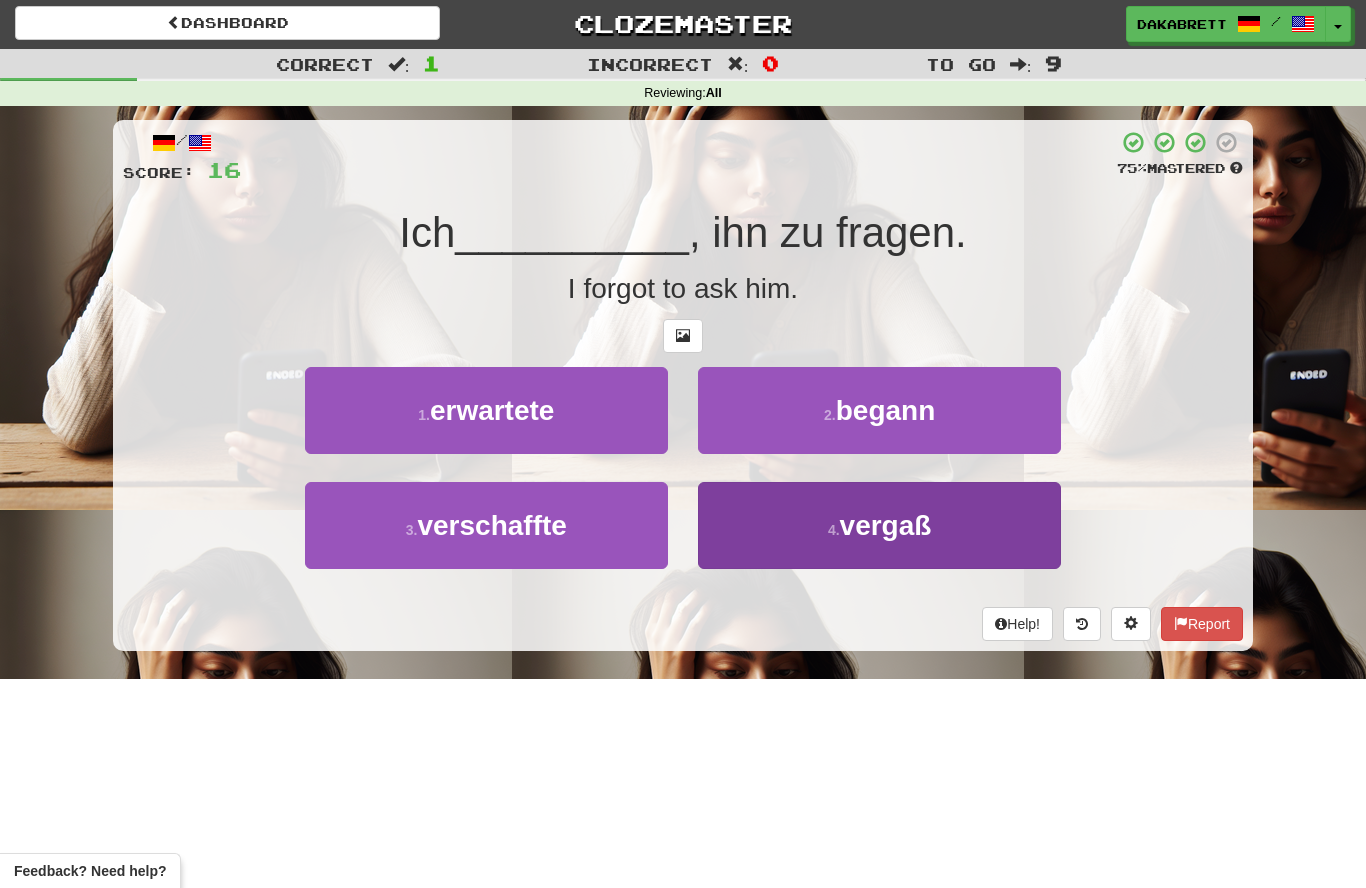 click on "4 .  vergaß" at bounding box center (879, 525) 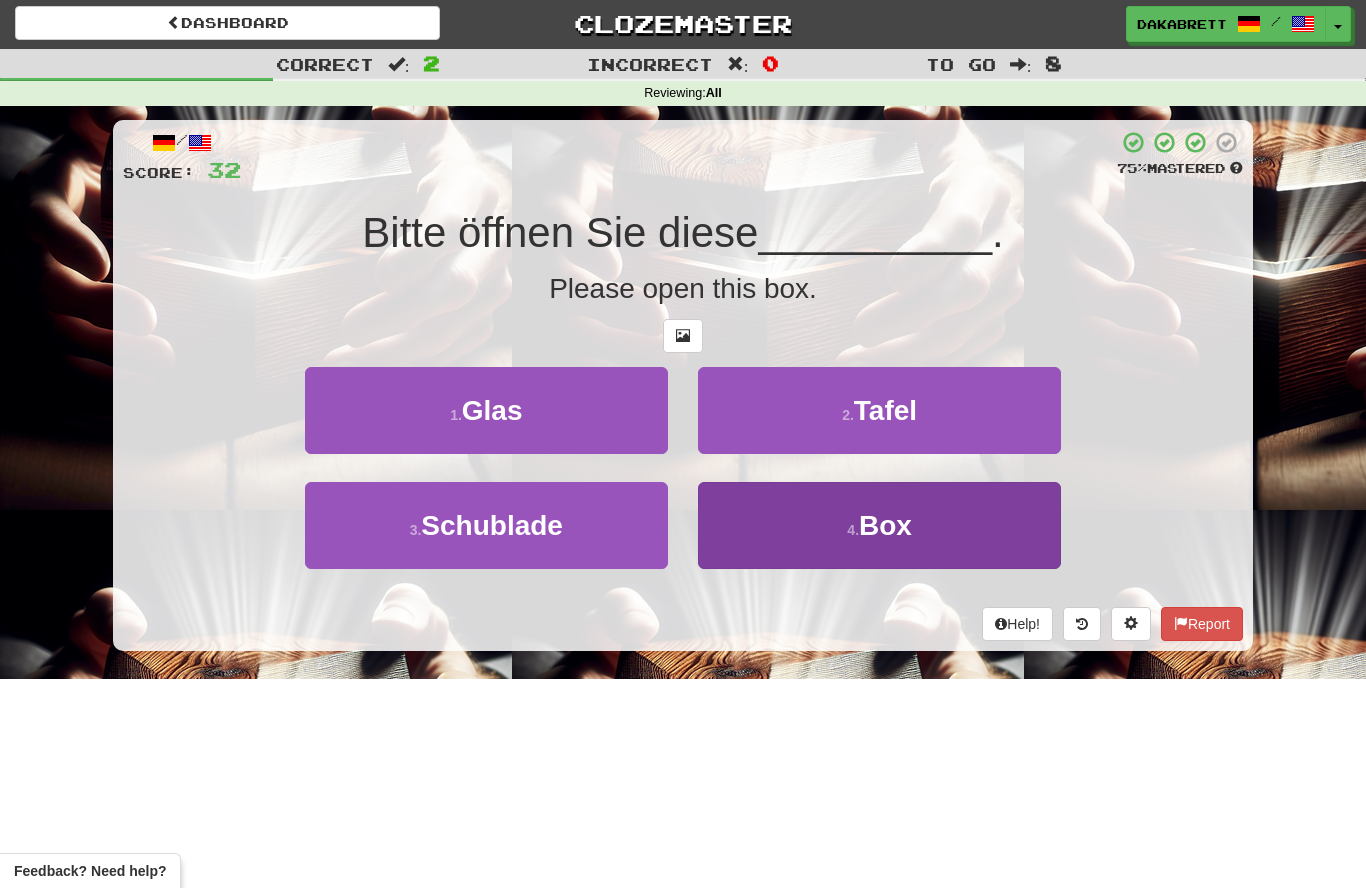 click on "4 .  Box" at bounding box center [879, 525] 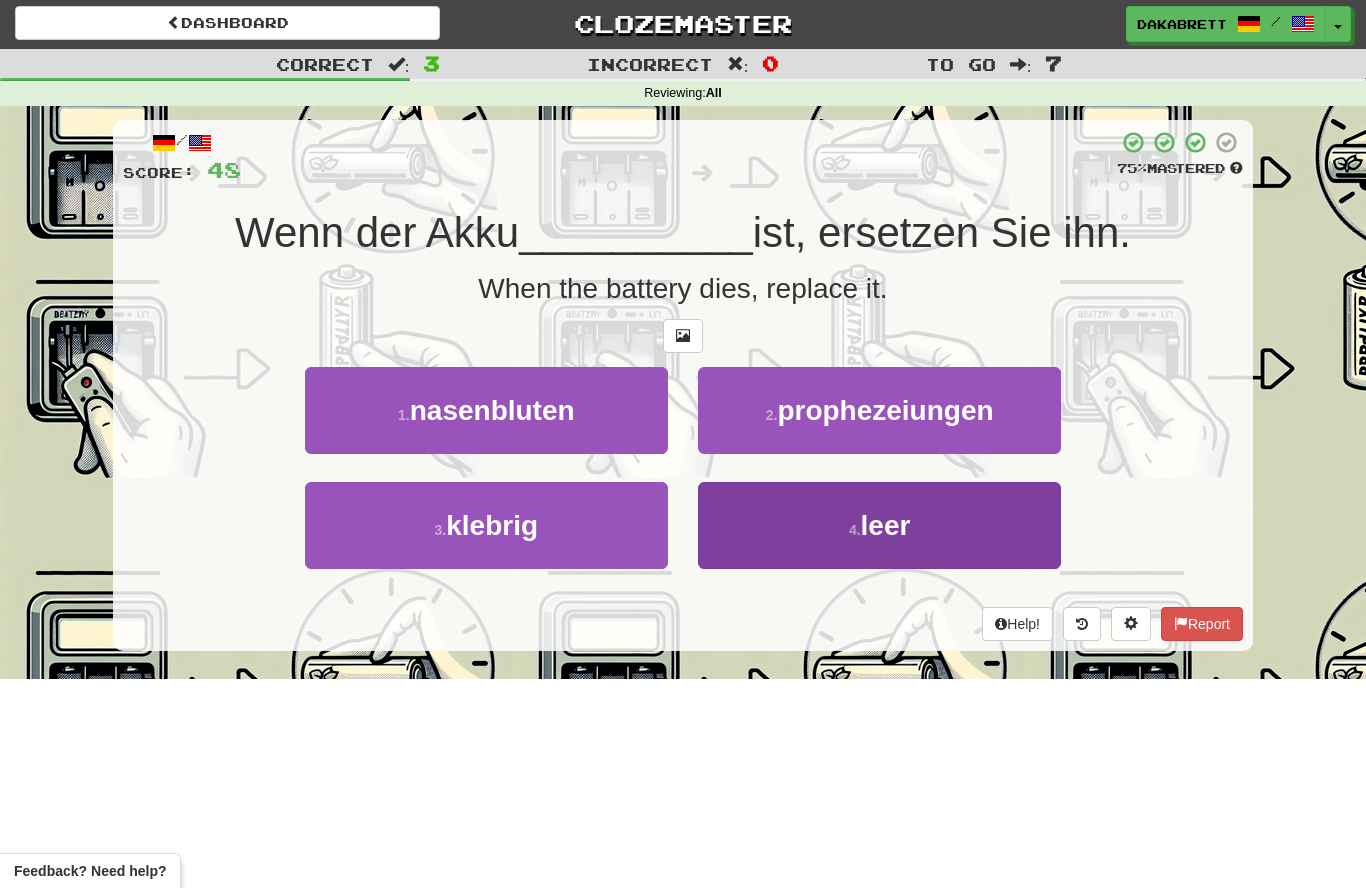 click on "4 .  leer" at bounding box center (879, 525) 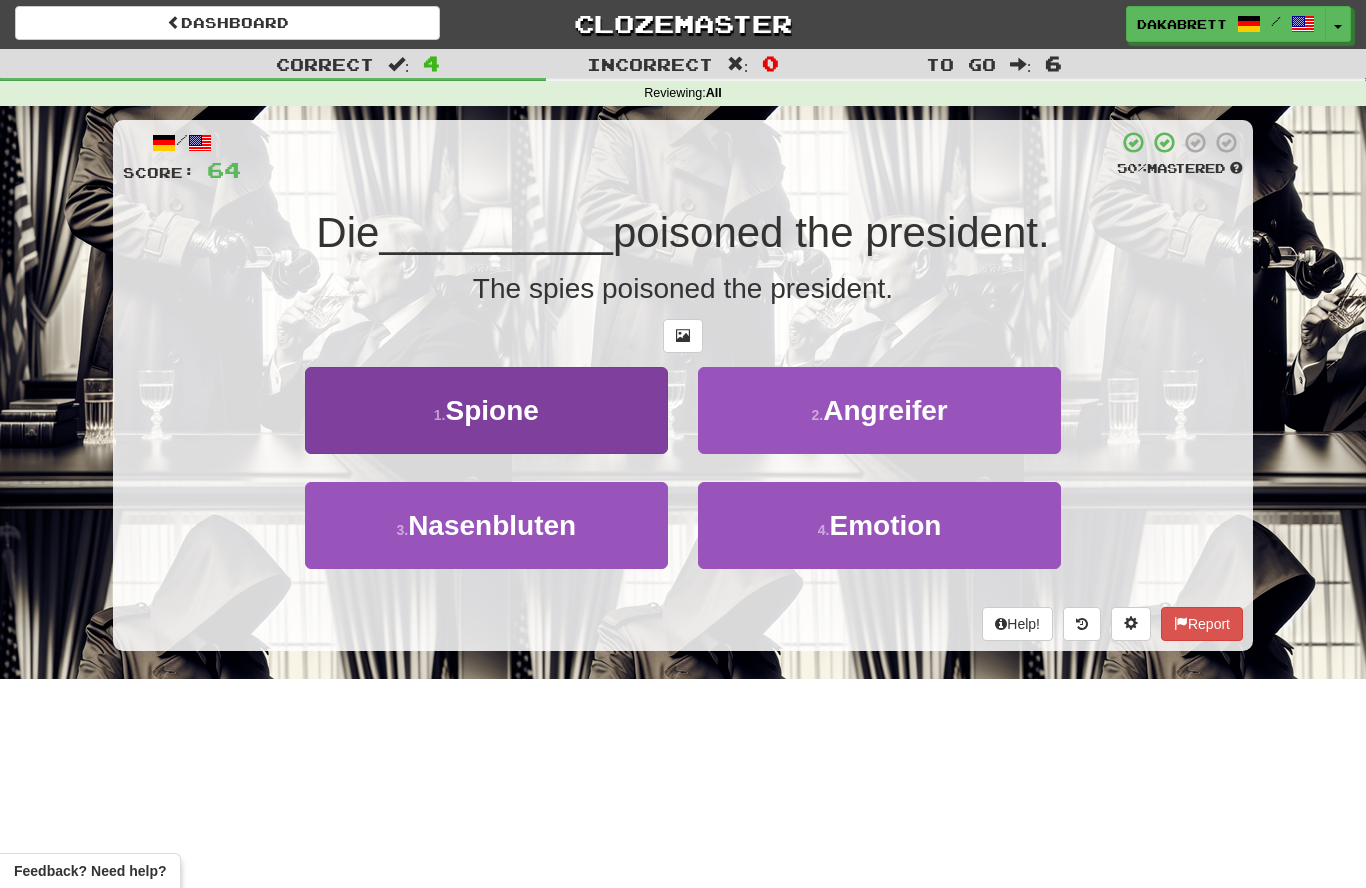 click on "1 .  Spione" at bounding box center (486, 410) 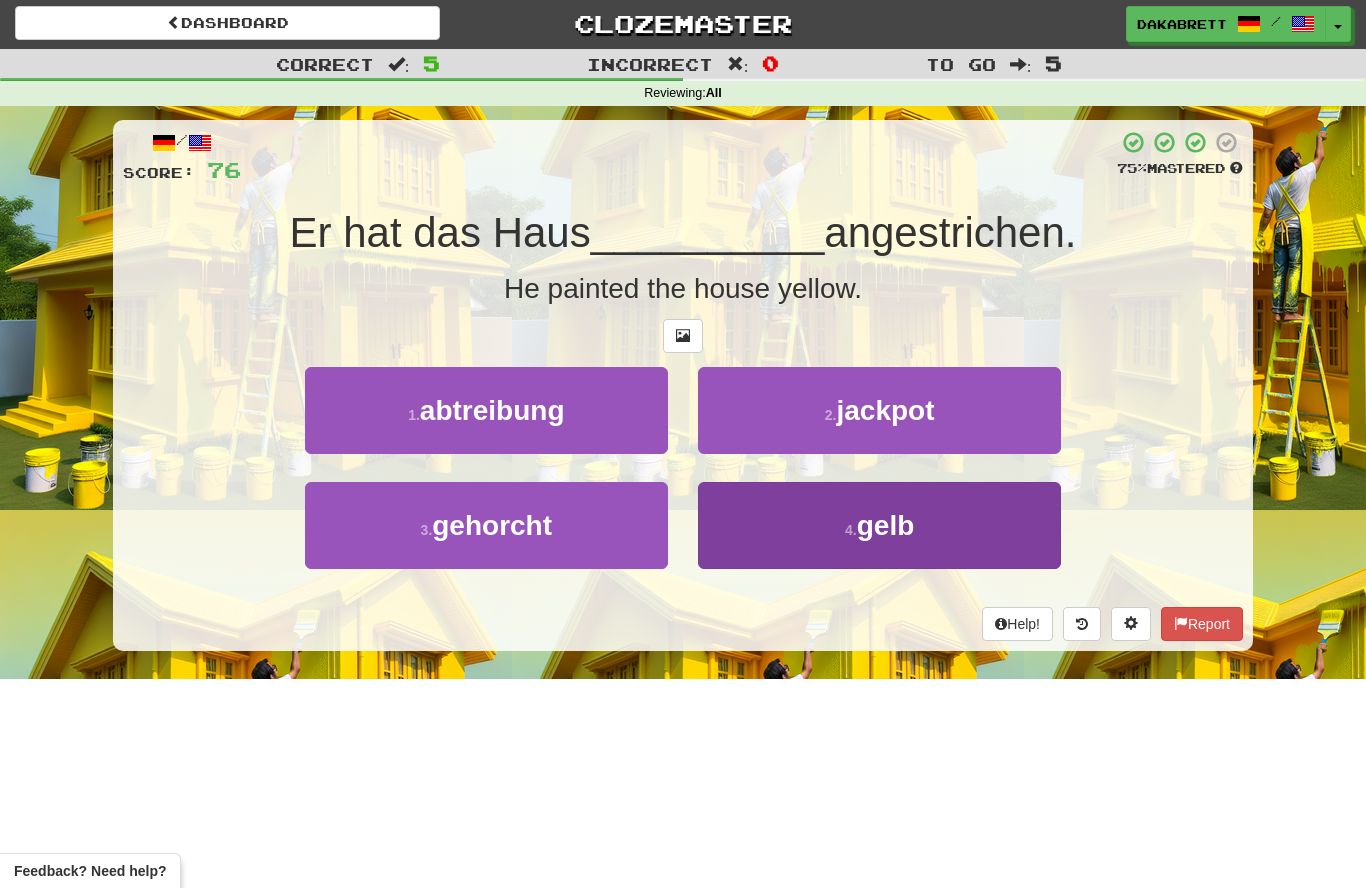 click on "4 .  gelb" at bounding box center [879, 525] 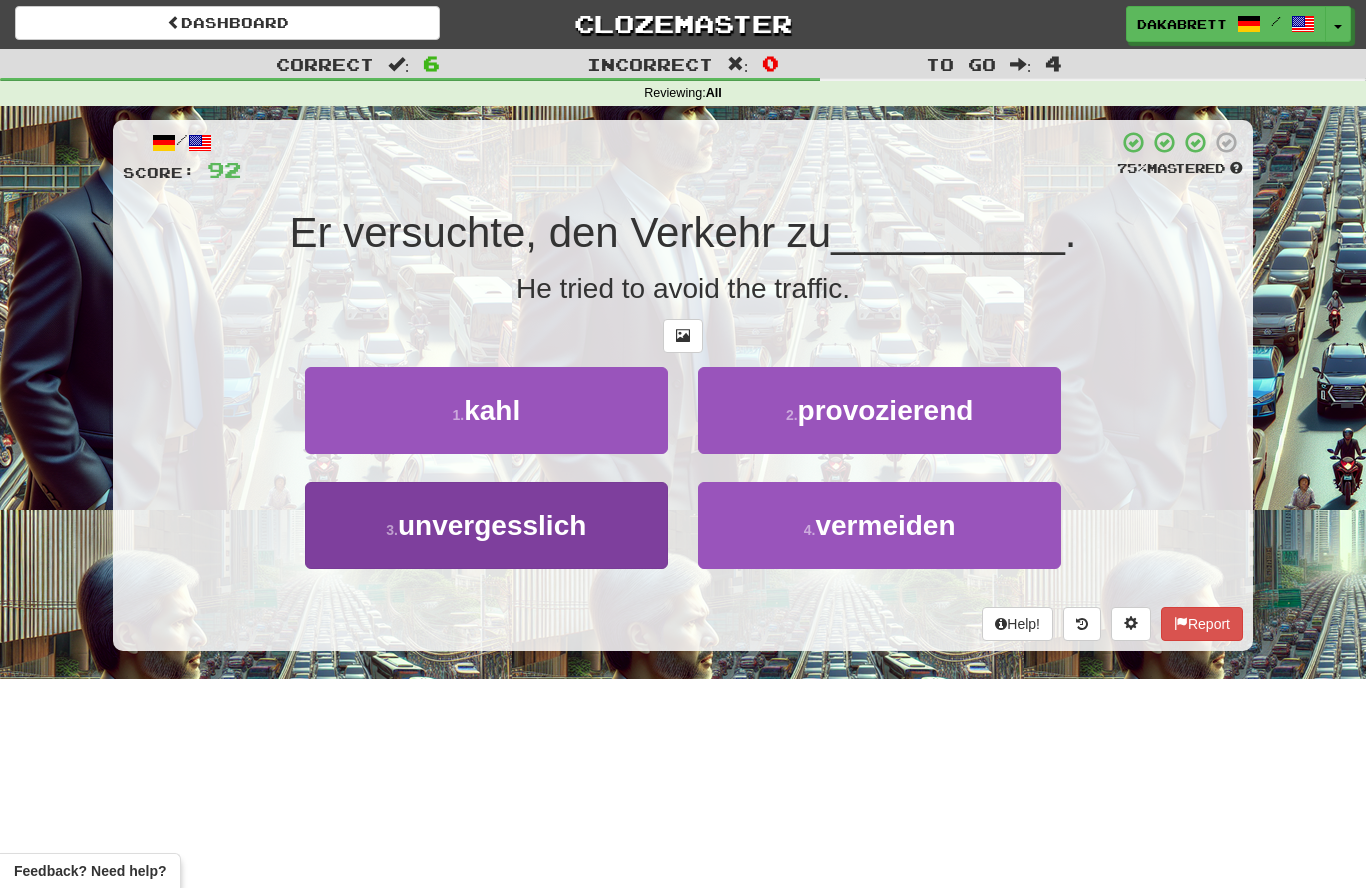 click on "unvergesslich" at bounding box center [492, 525] 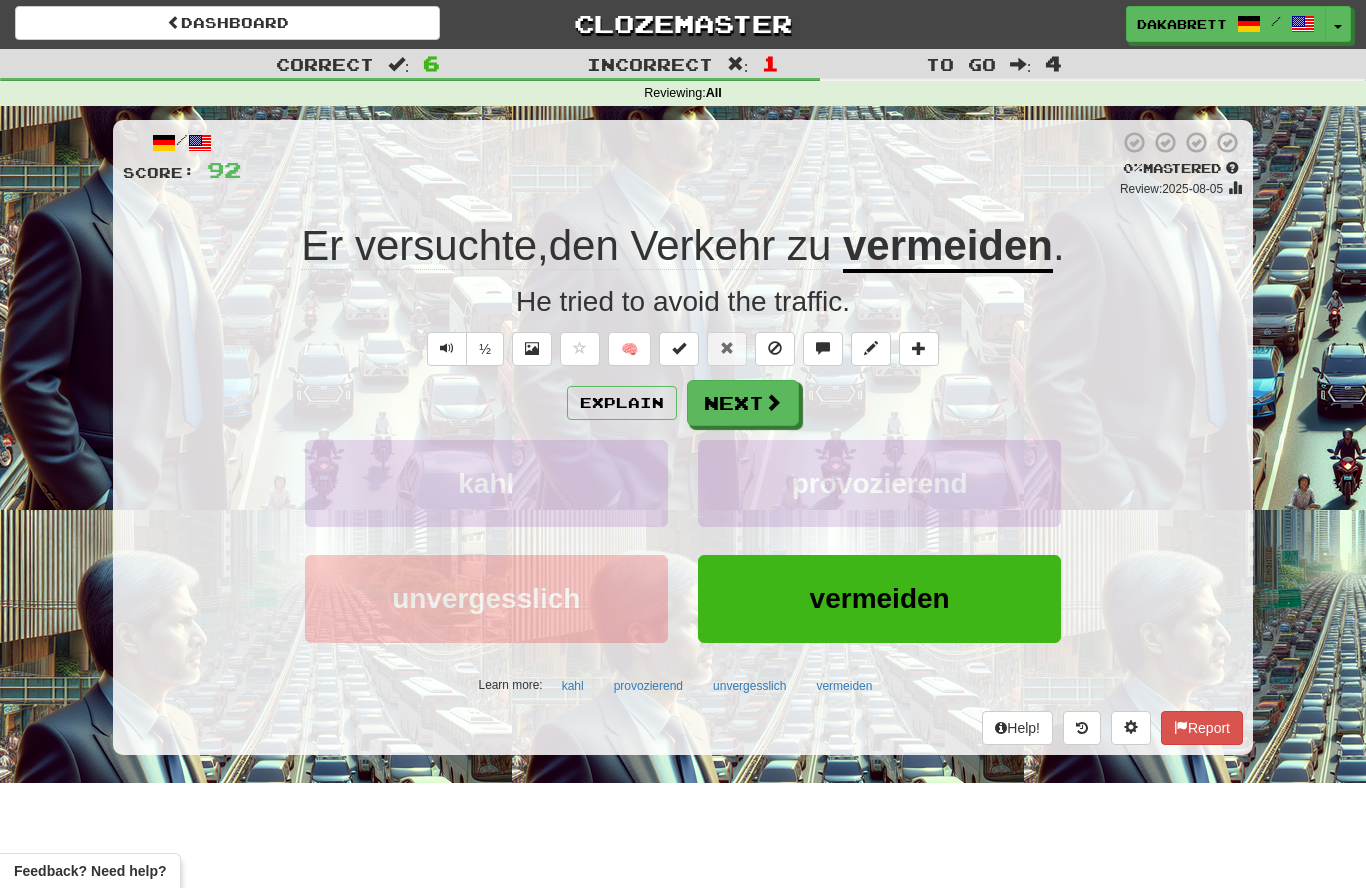 click on "vermeiden" at bounding box center [948, 247] 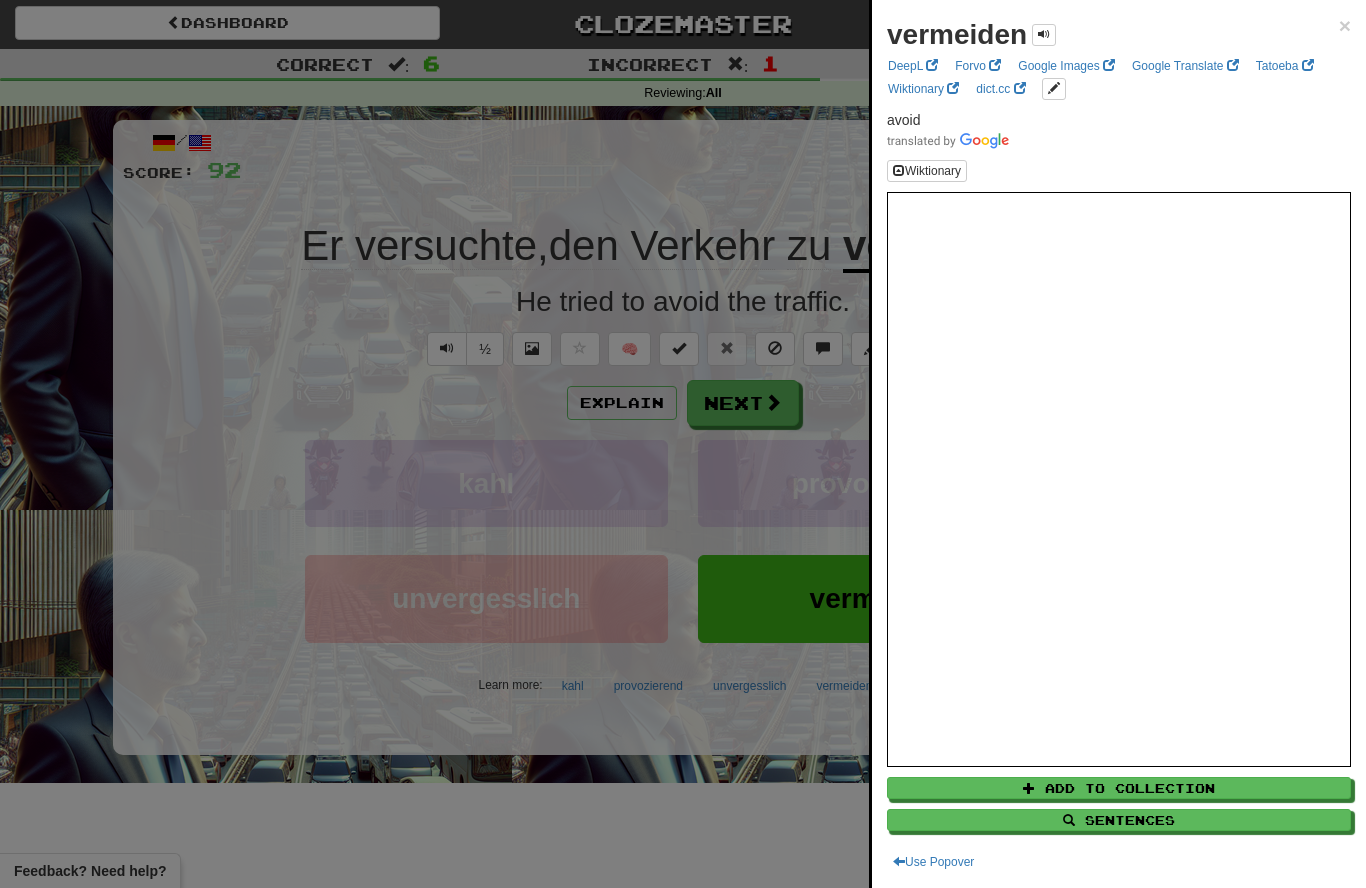 click at bounding box center [683, 444] 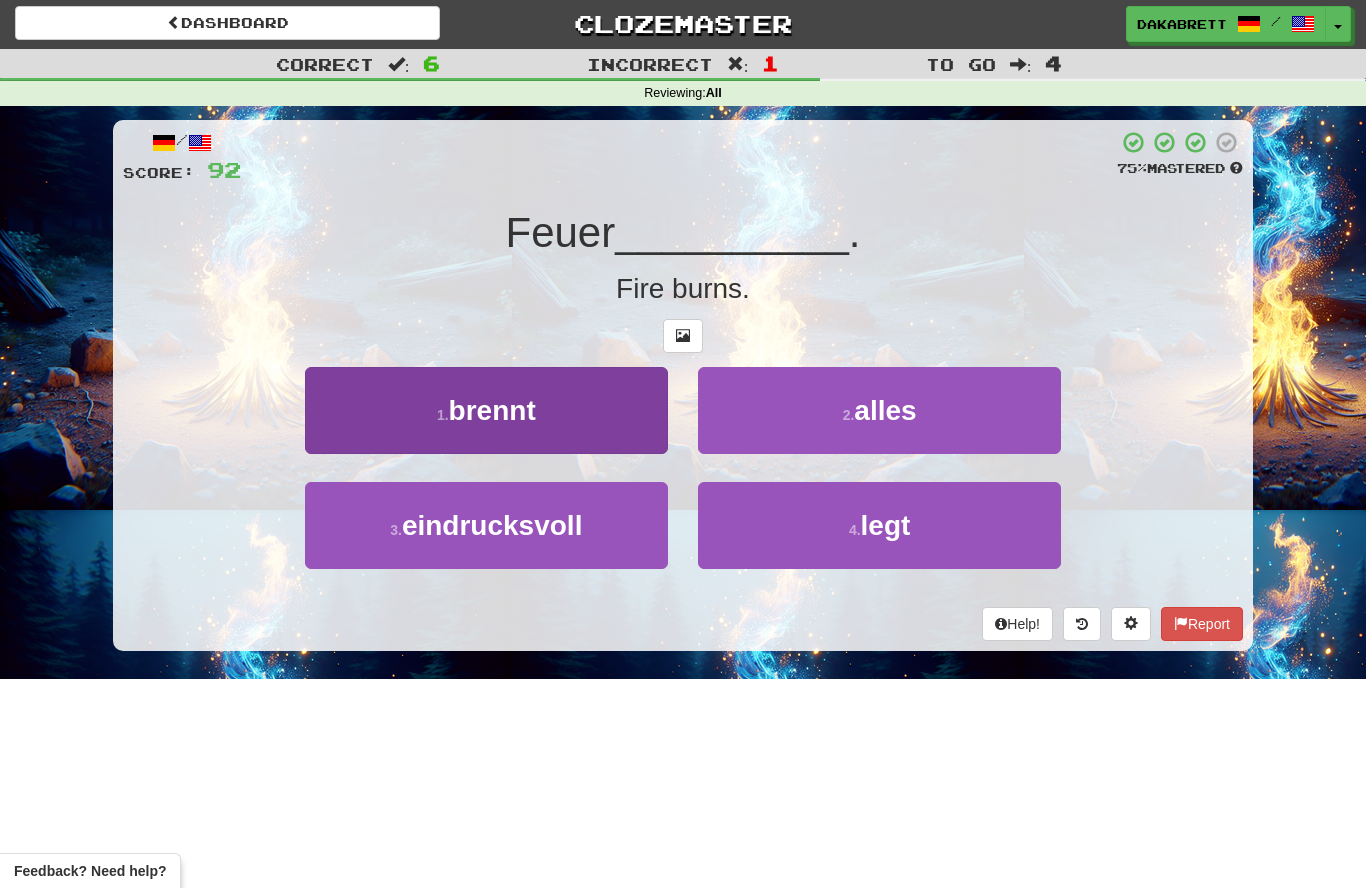 click on "1 .  brennt" at bounding box center (486, 410) 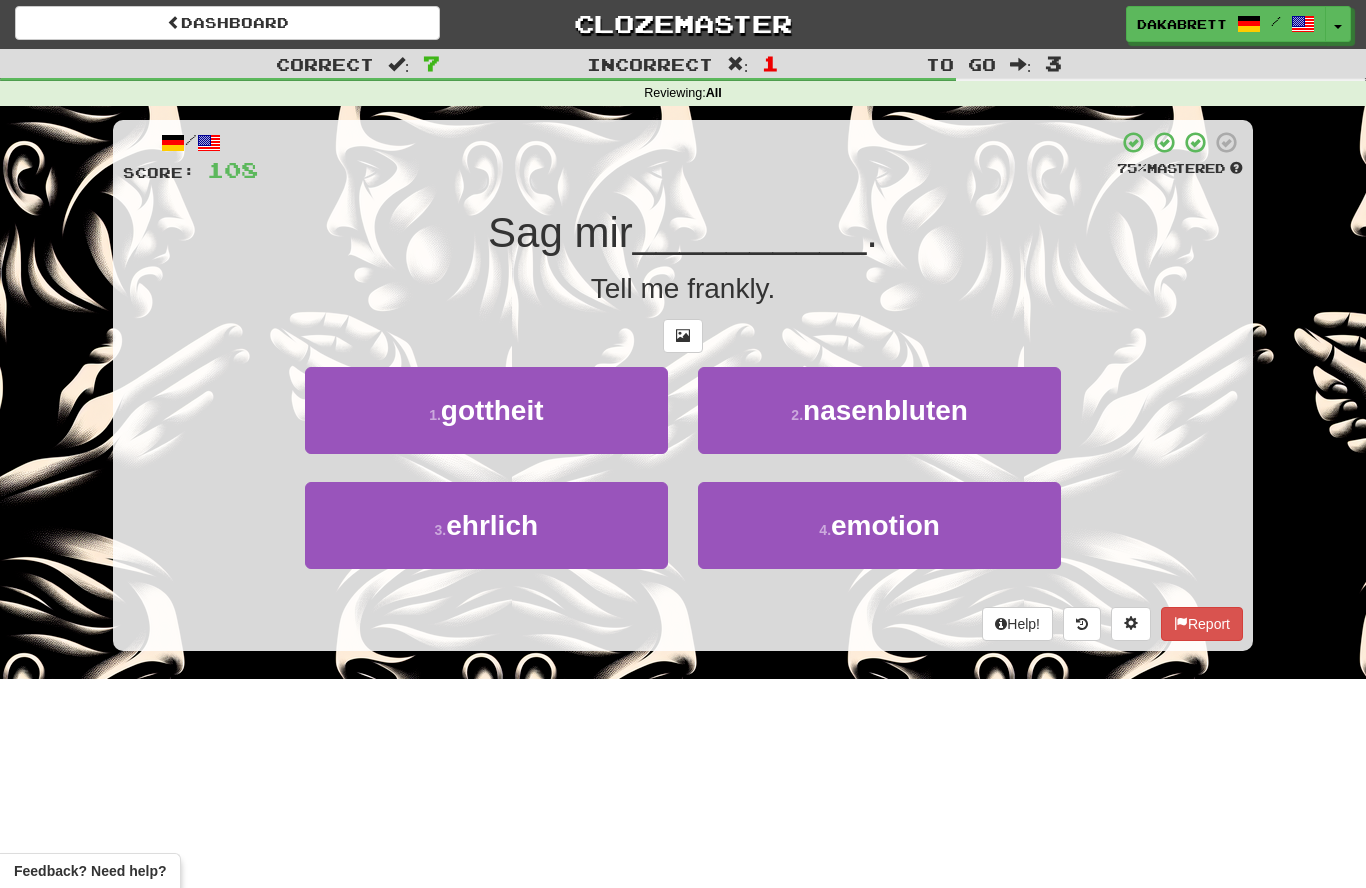 click on "3 .  ehrlich" at bounding box center (486, 525) 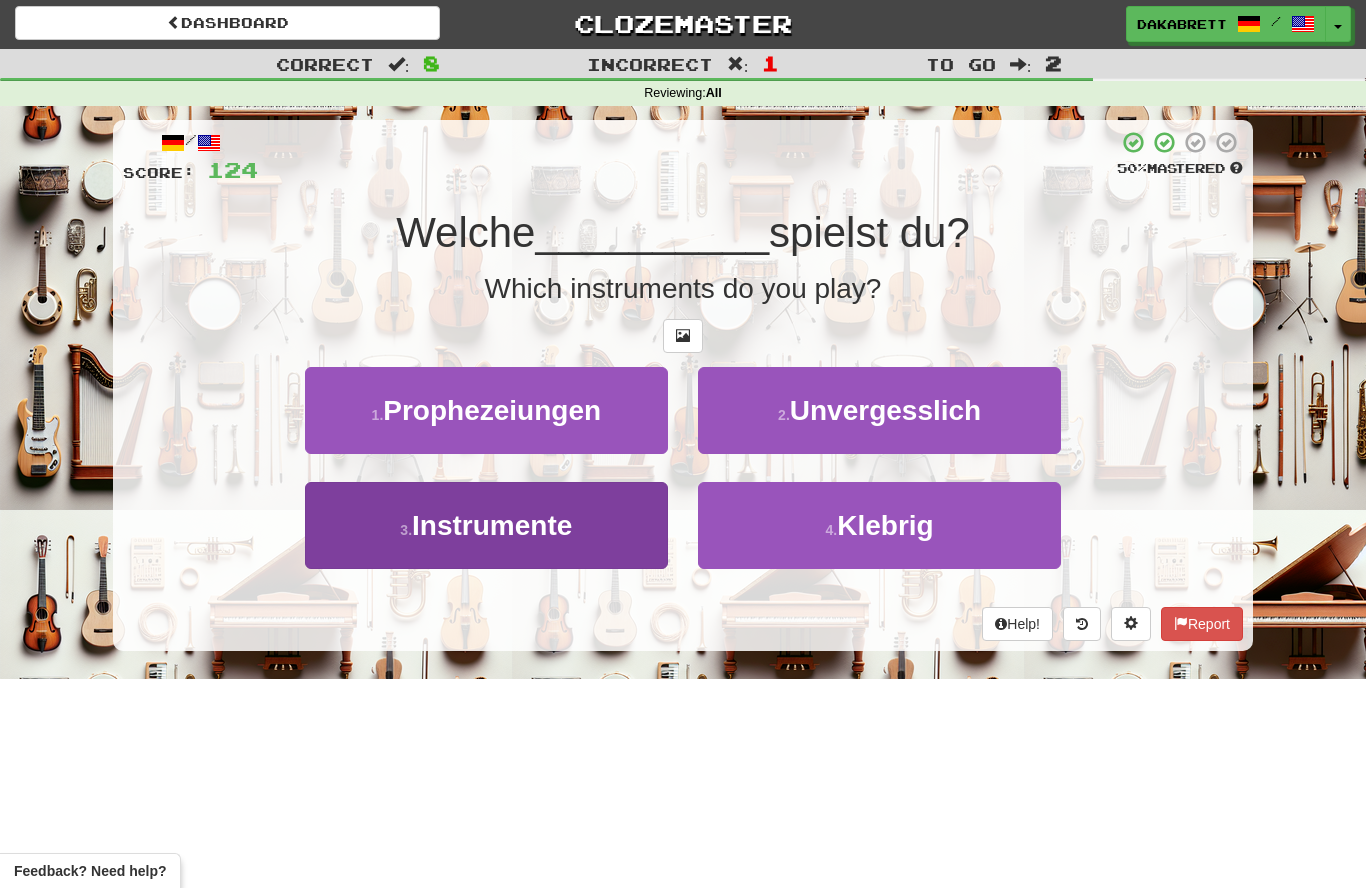 click on "Instrumente" at bounding box center (492, 525) 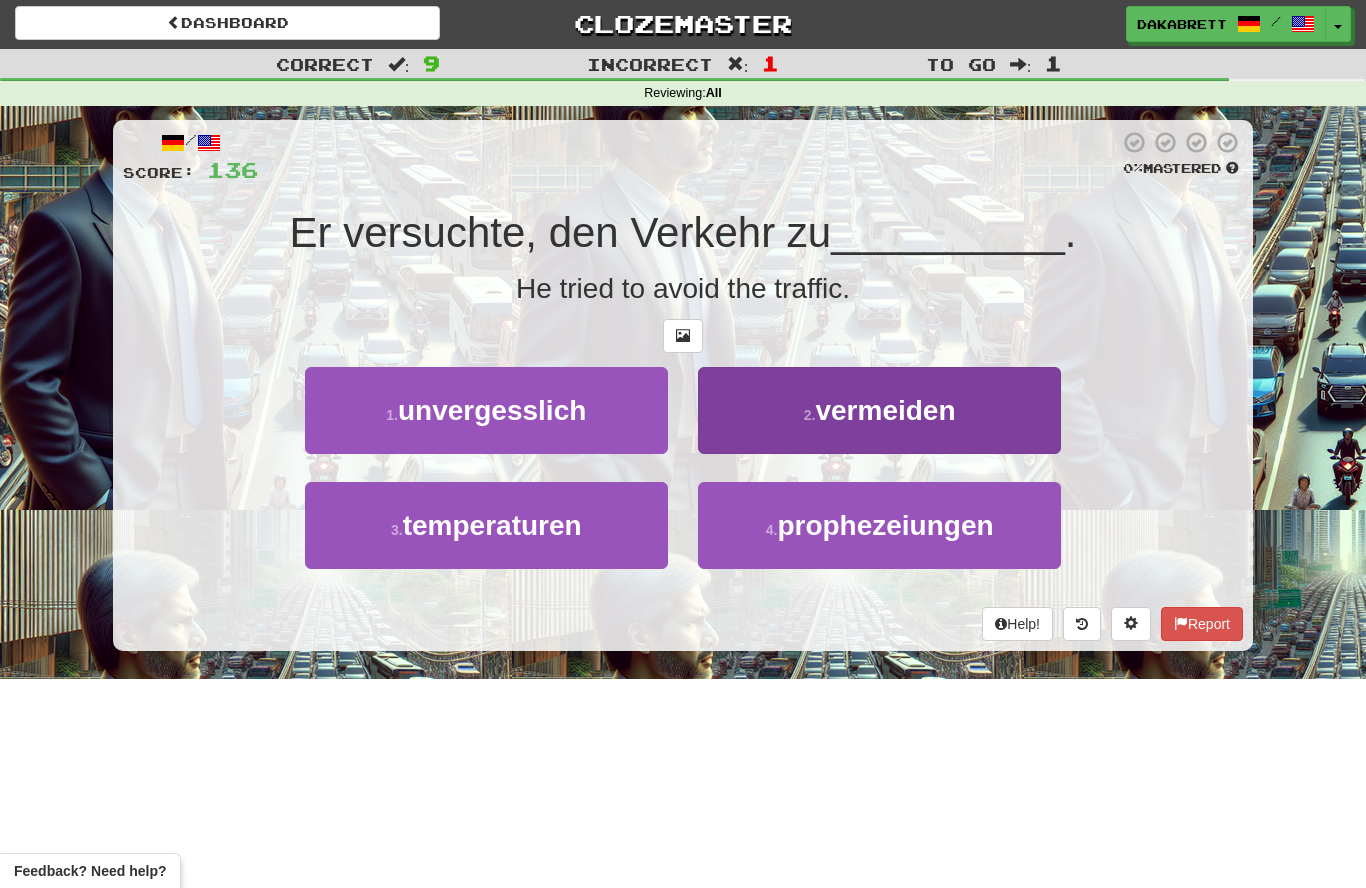 click on "vermeiden" at bounding box center (885, 410) 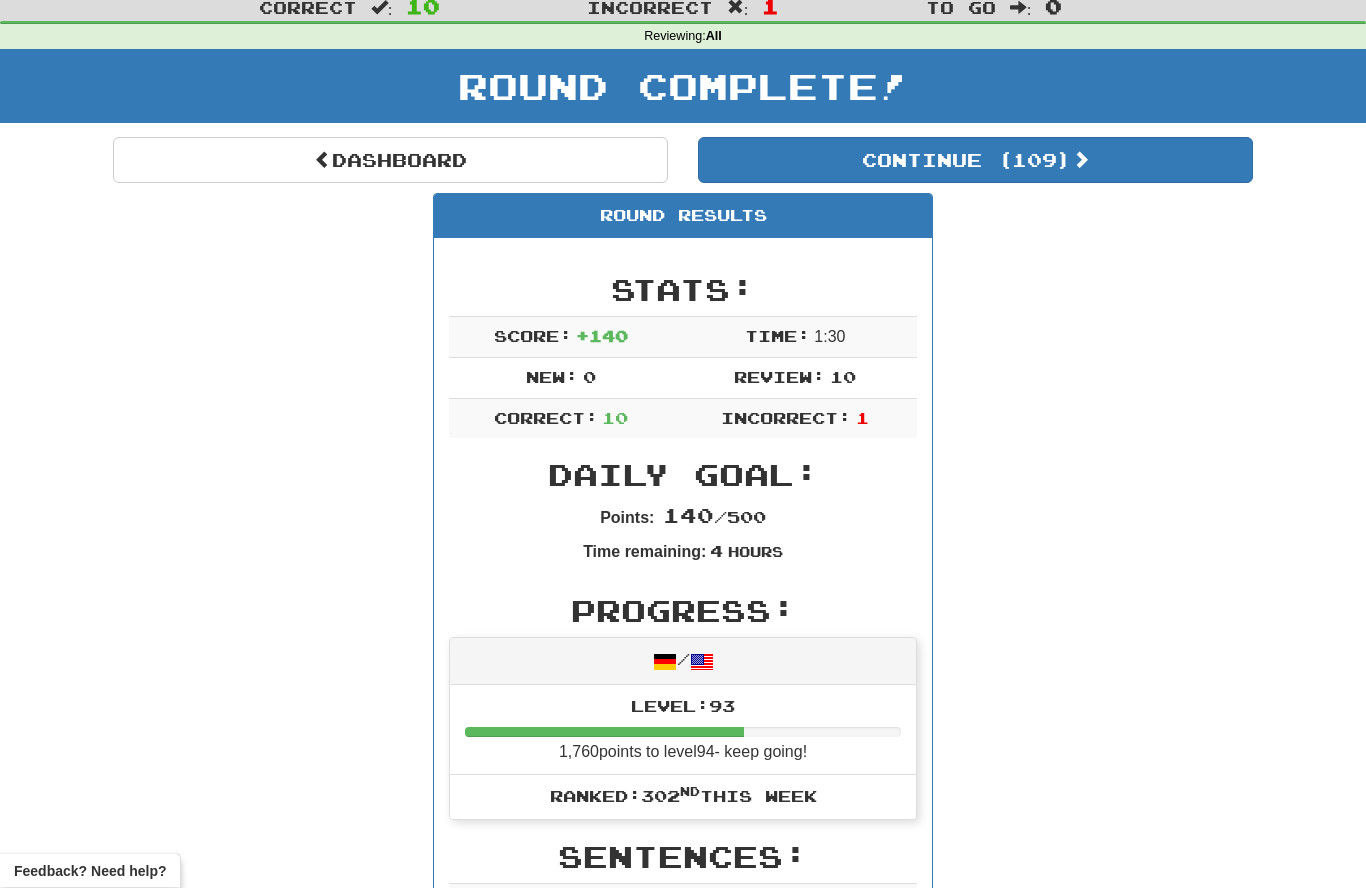 scroll, scrollTop: 0, scrollLeft: 0, axis: both 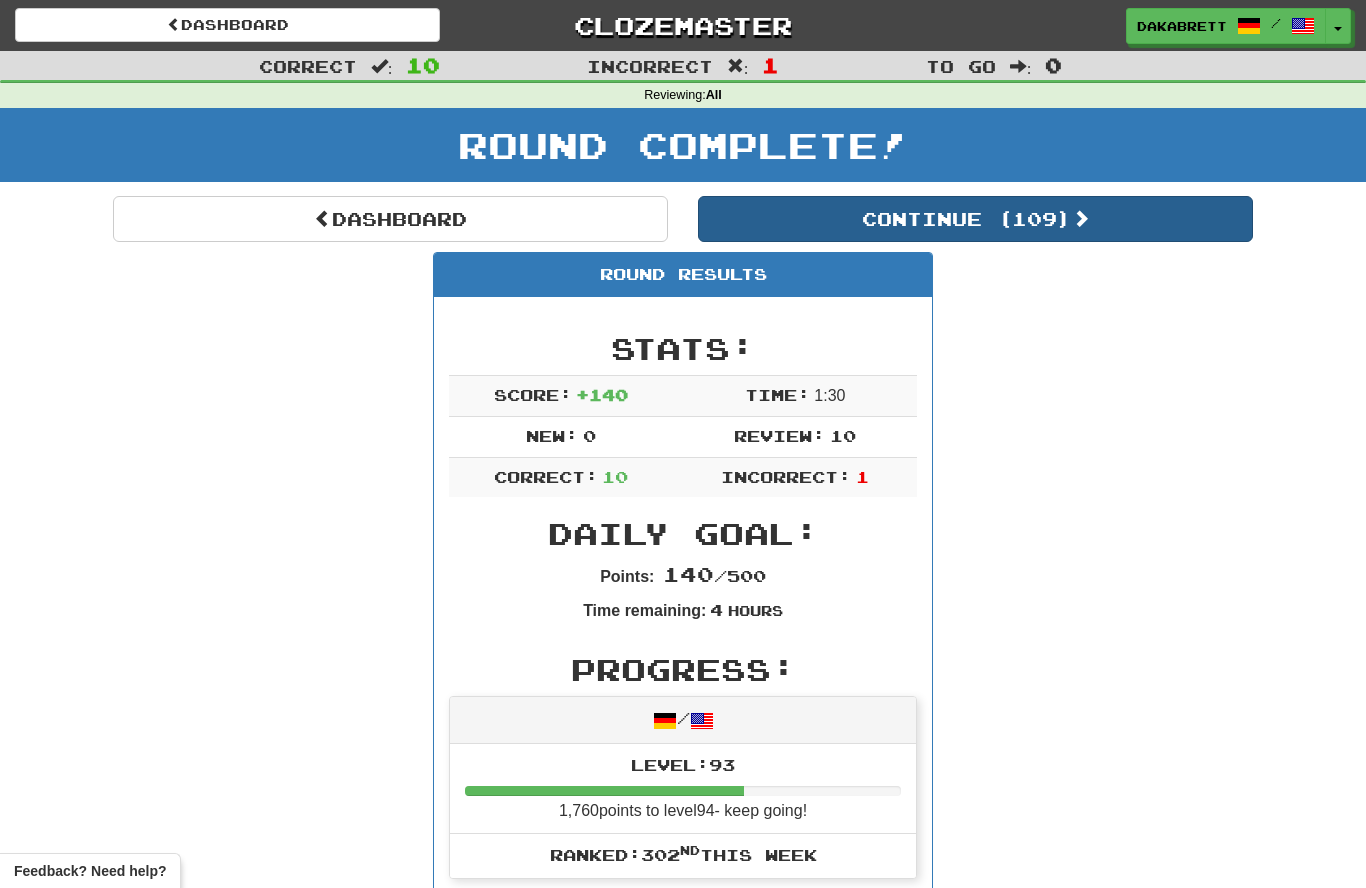 click on "Continue ( 109 )" at bounding box center (975, 219) 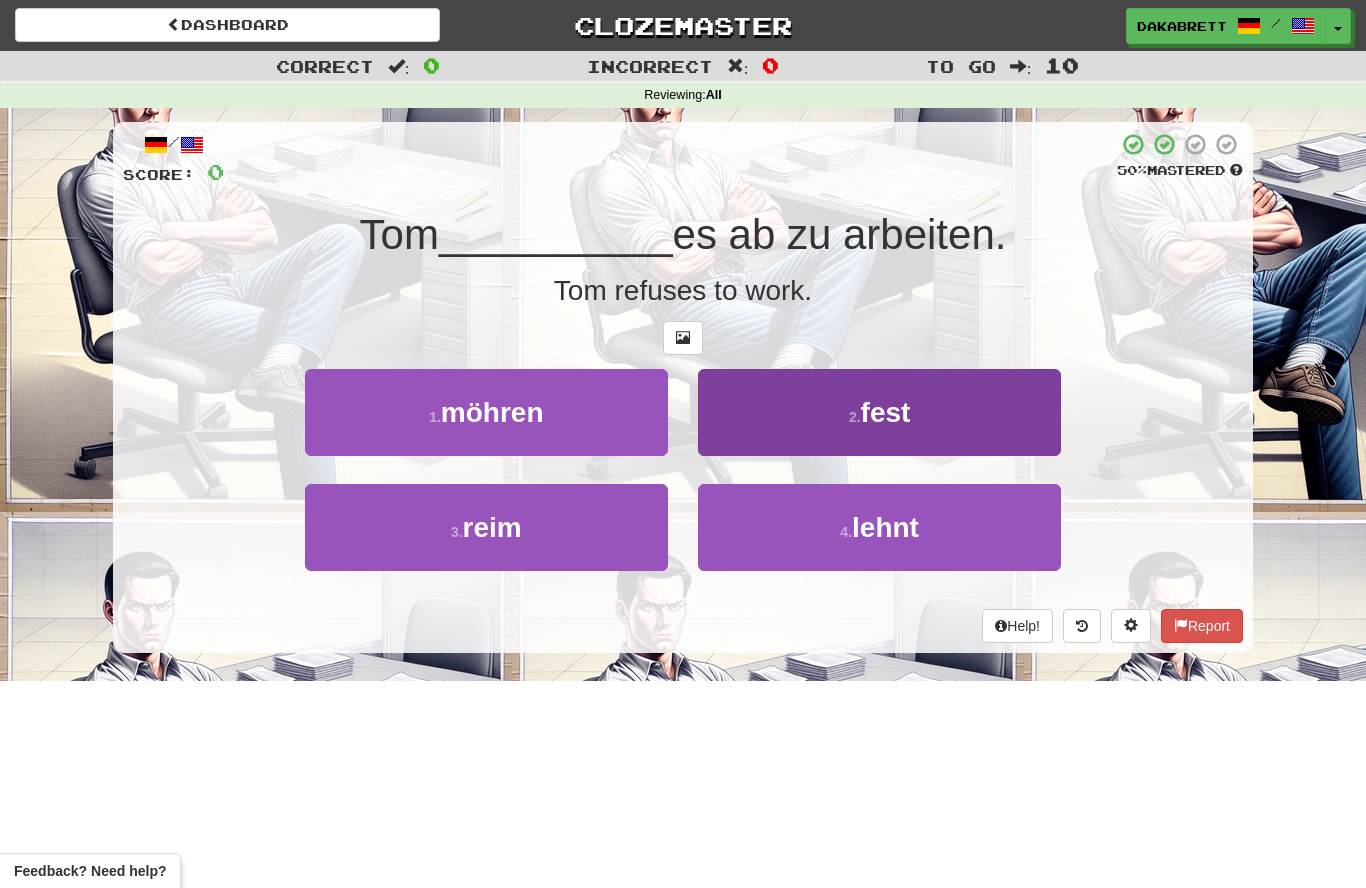 click on "2 .  fest" at bounding box center [879, 412] 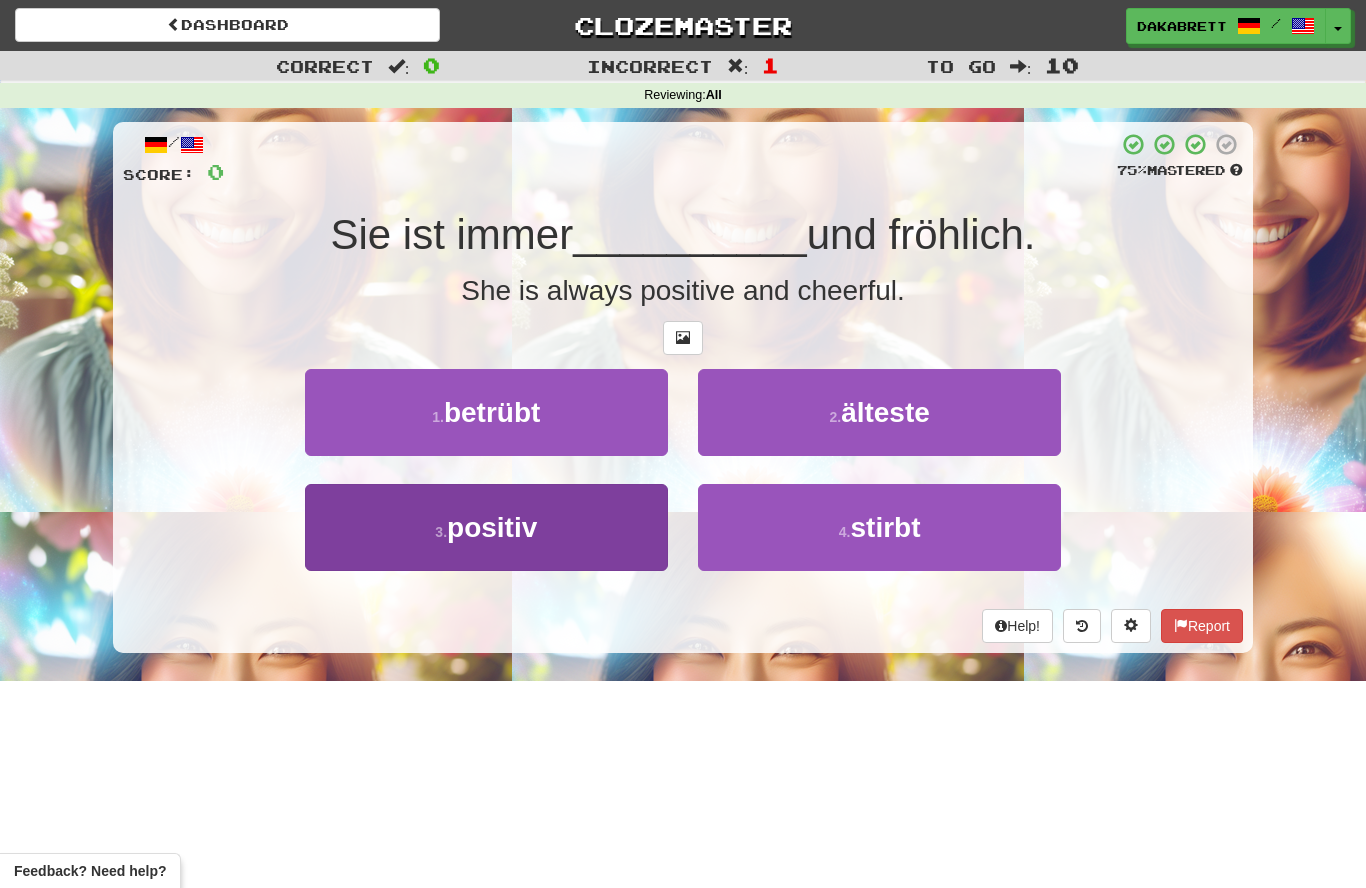 click on "positiv" at bounding box center [492, 527] 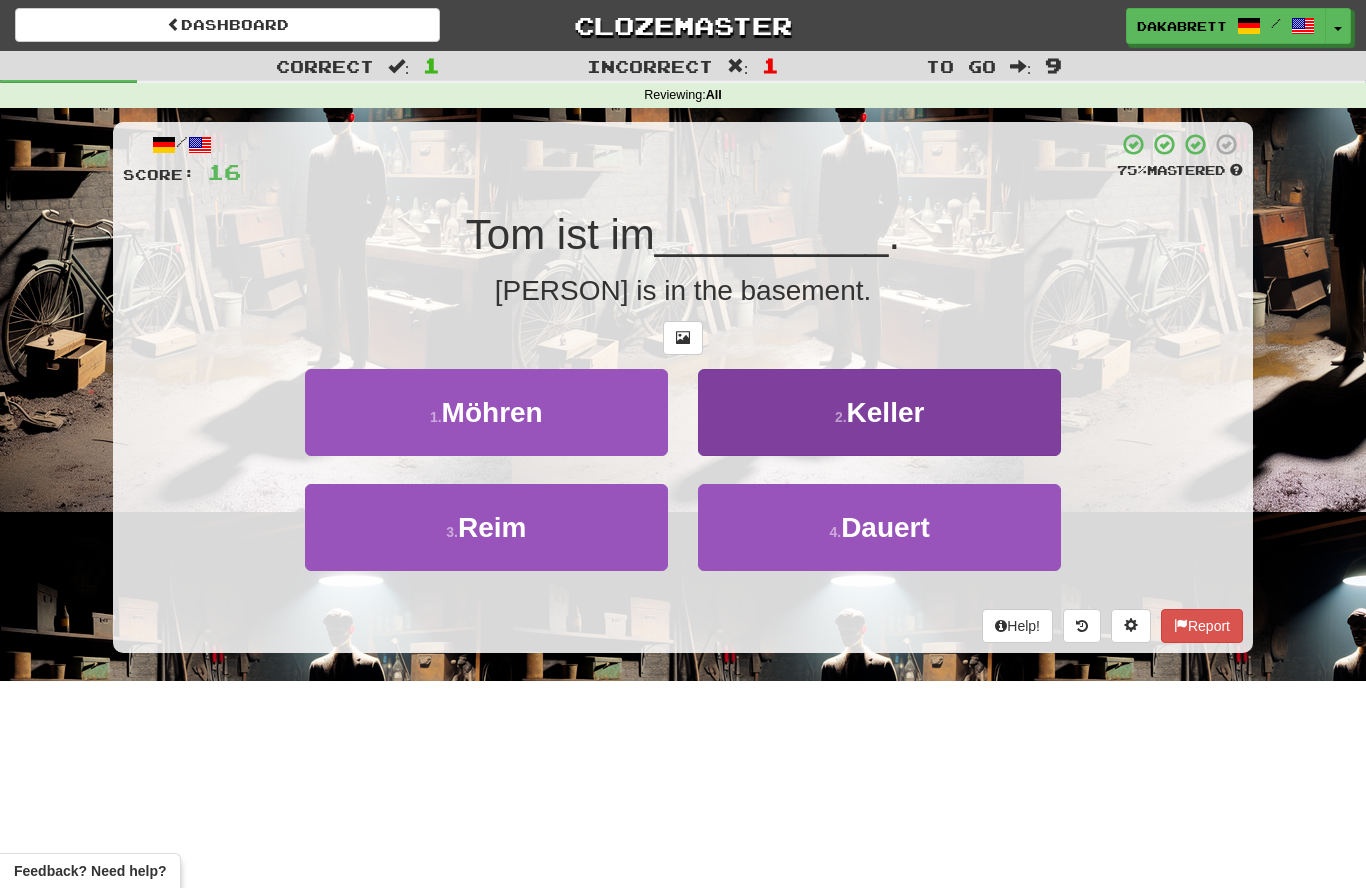 click on "2 .  Keller" at bounding box center (879, 412) 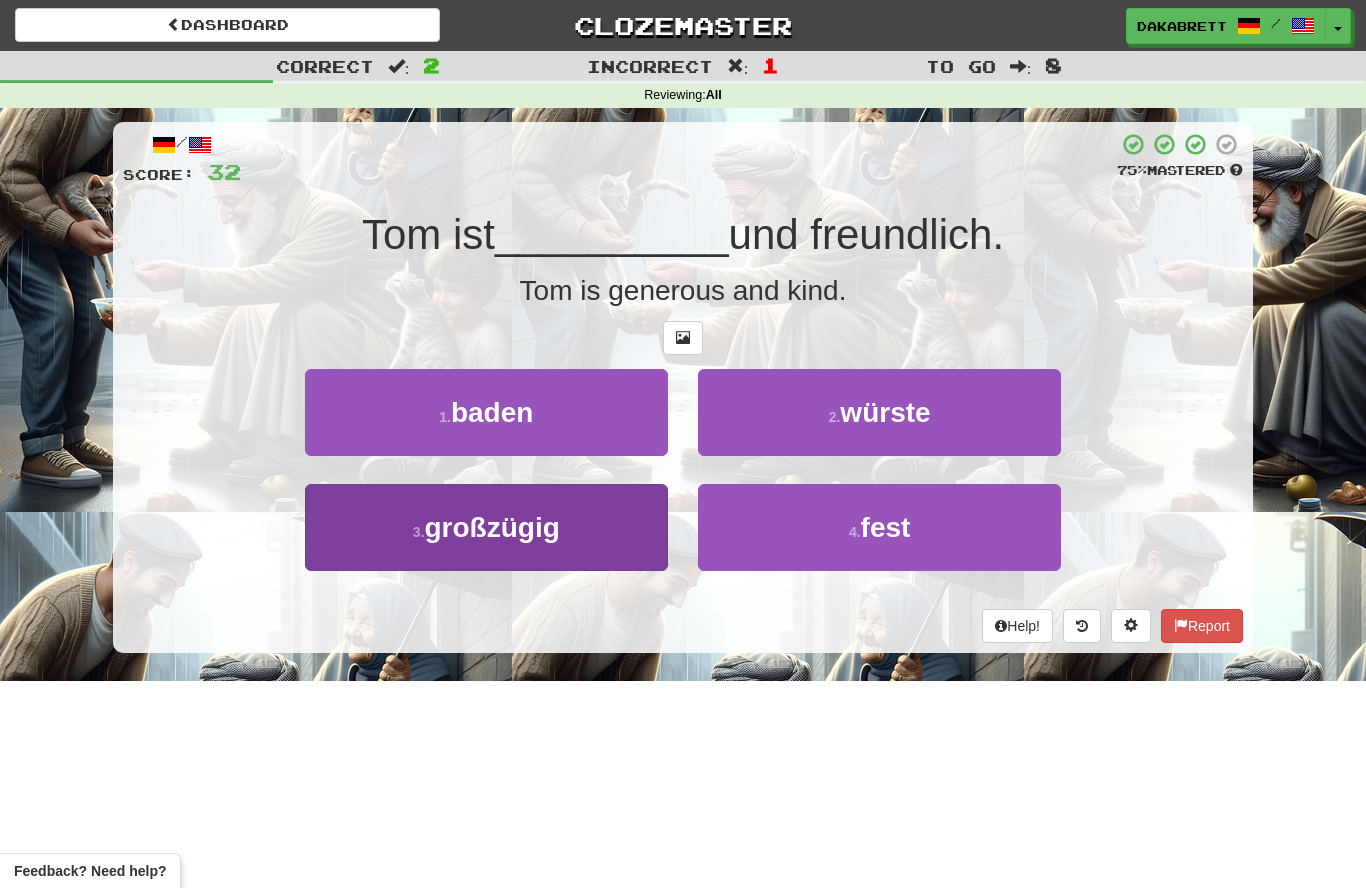 click on "3 .  großzügig" at bounding box center (486, 527) 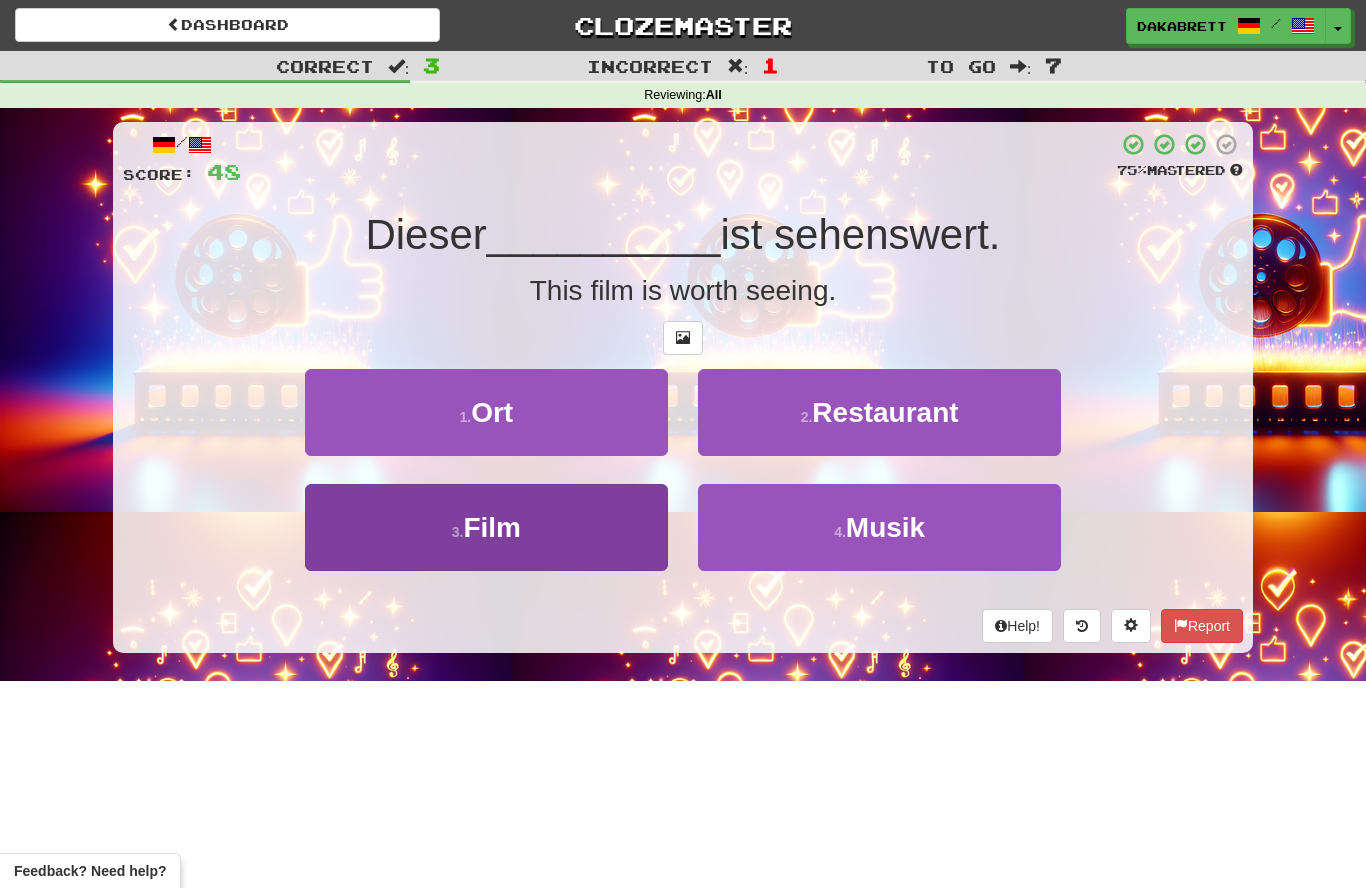 click on "3 .  Film" at bounding box center [486, 527] 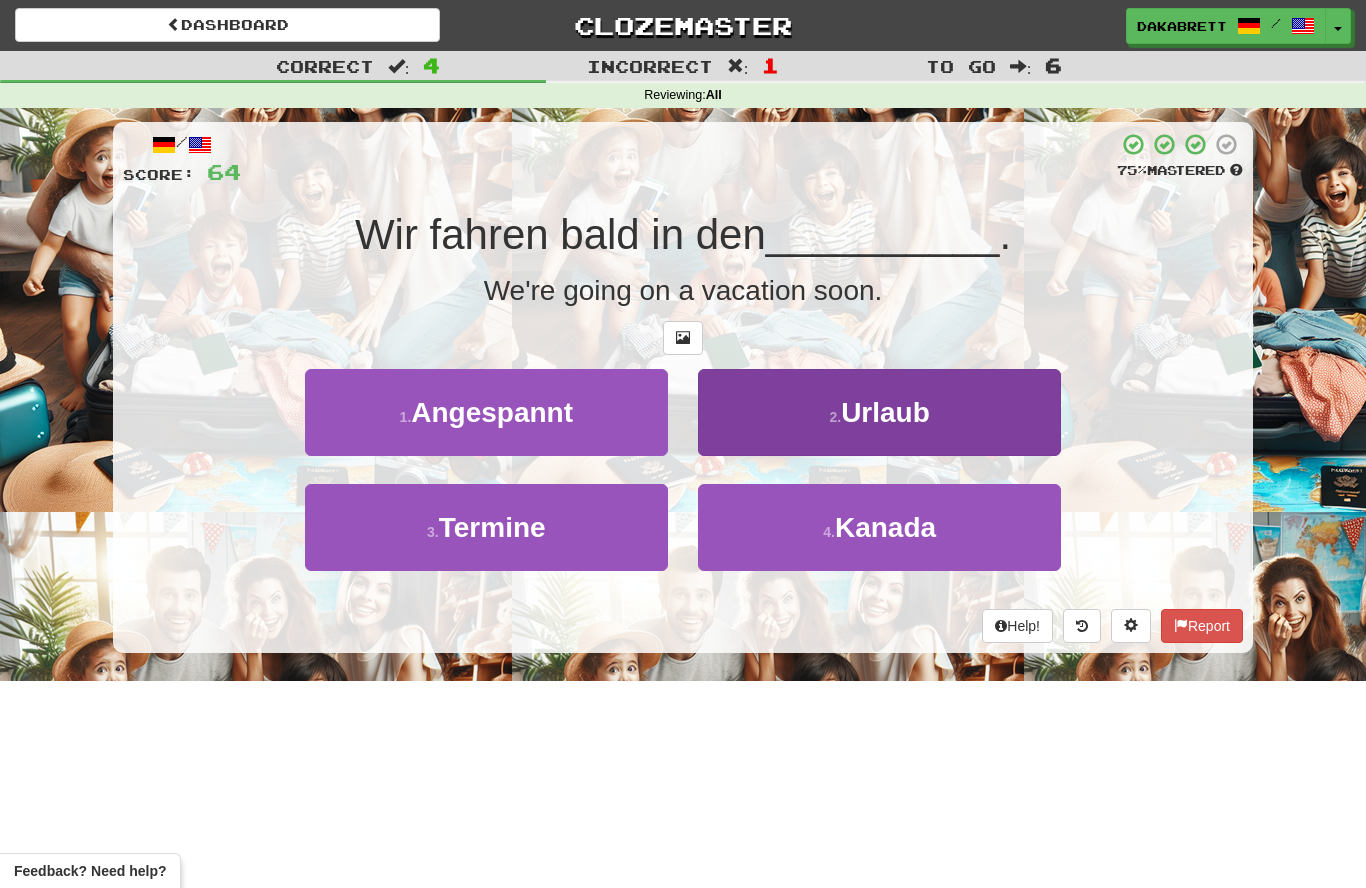 click on "2 .  Urlaub" at bounding box center [879, 412] 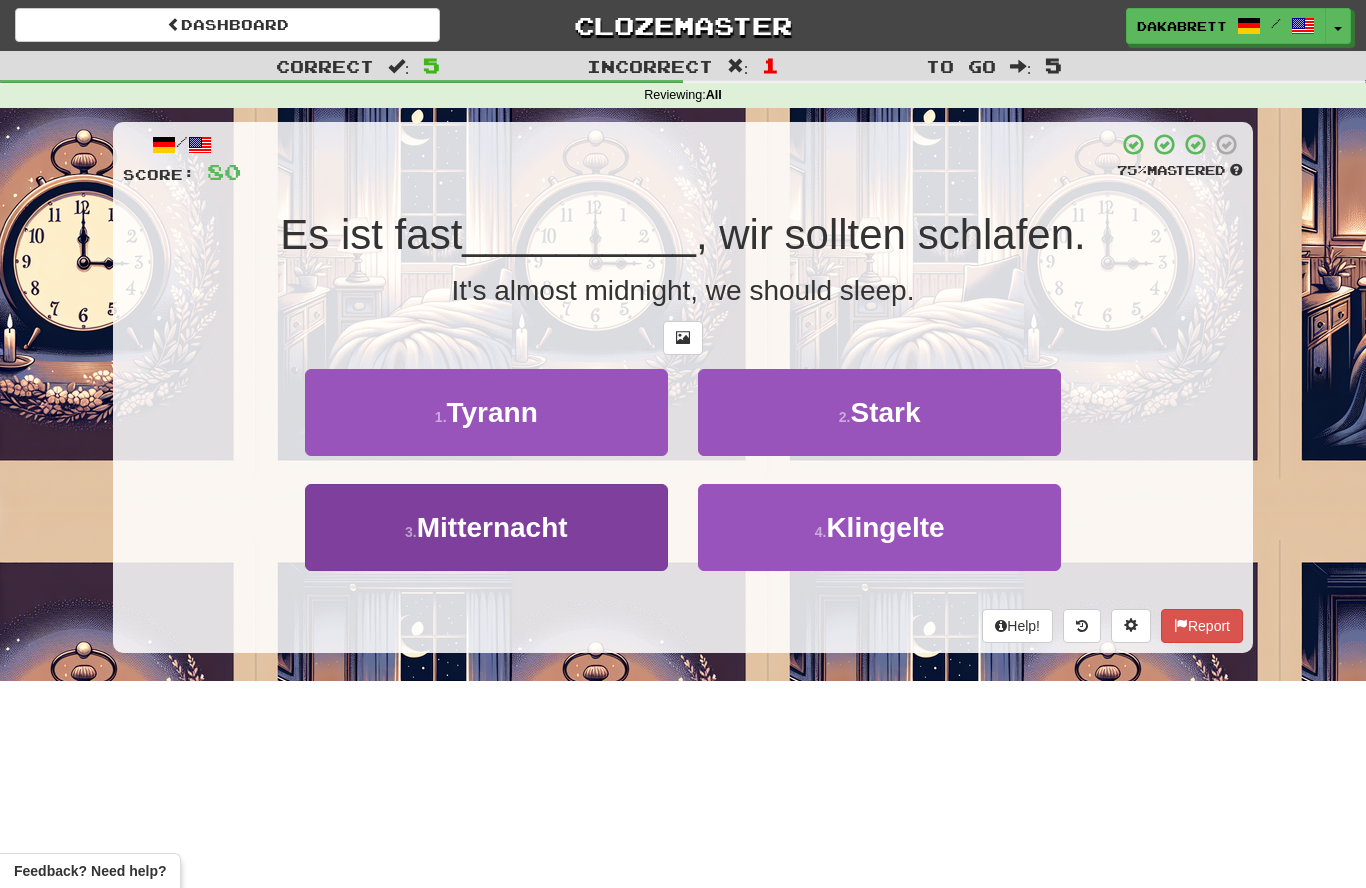 click on "3 .  Mitternacht" at bounding box center [486, 527] 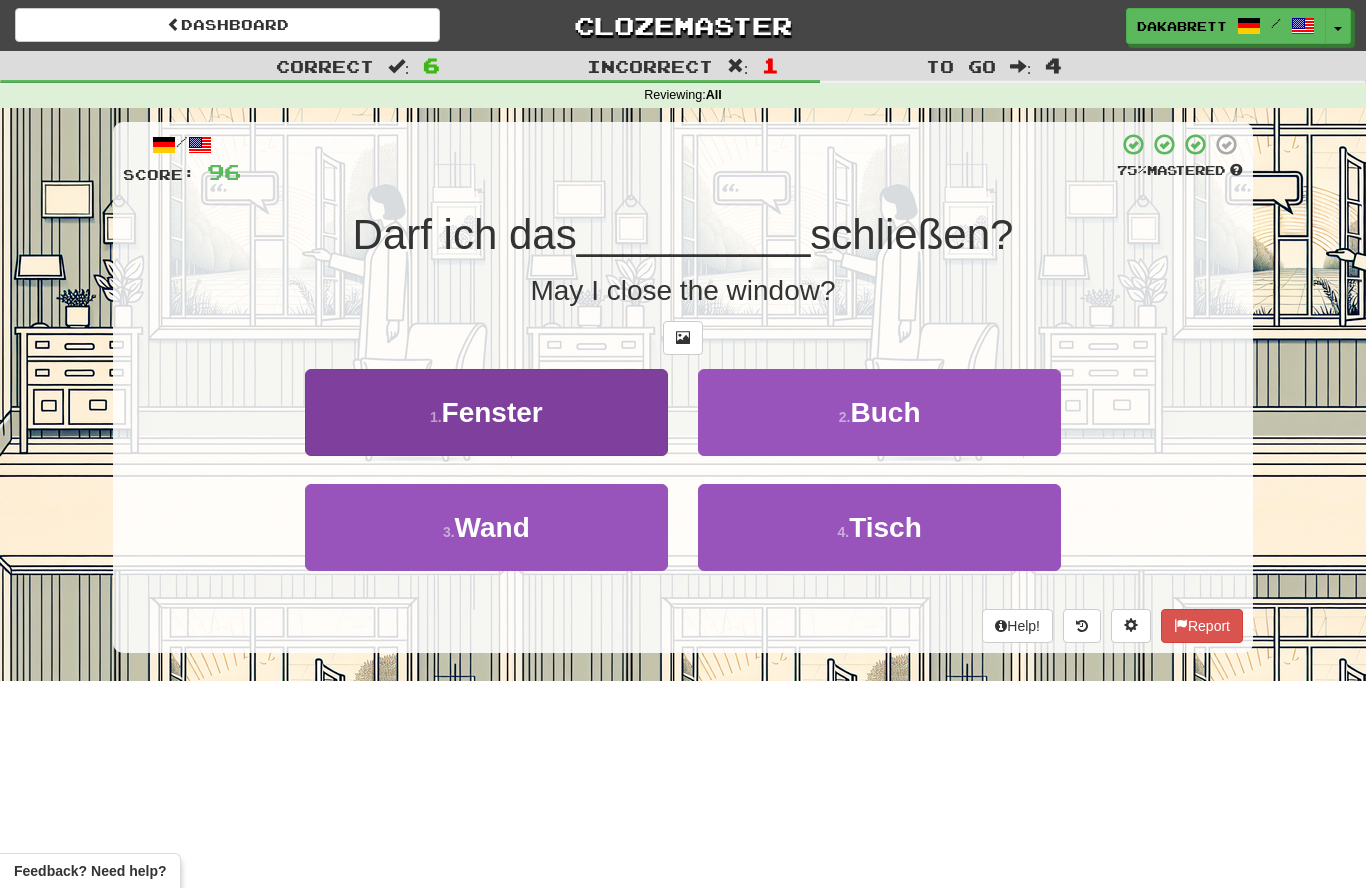 click on "Fenster" at bounding box center [492, 412] 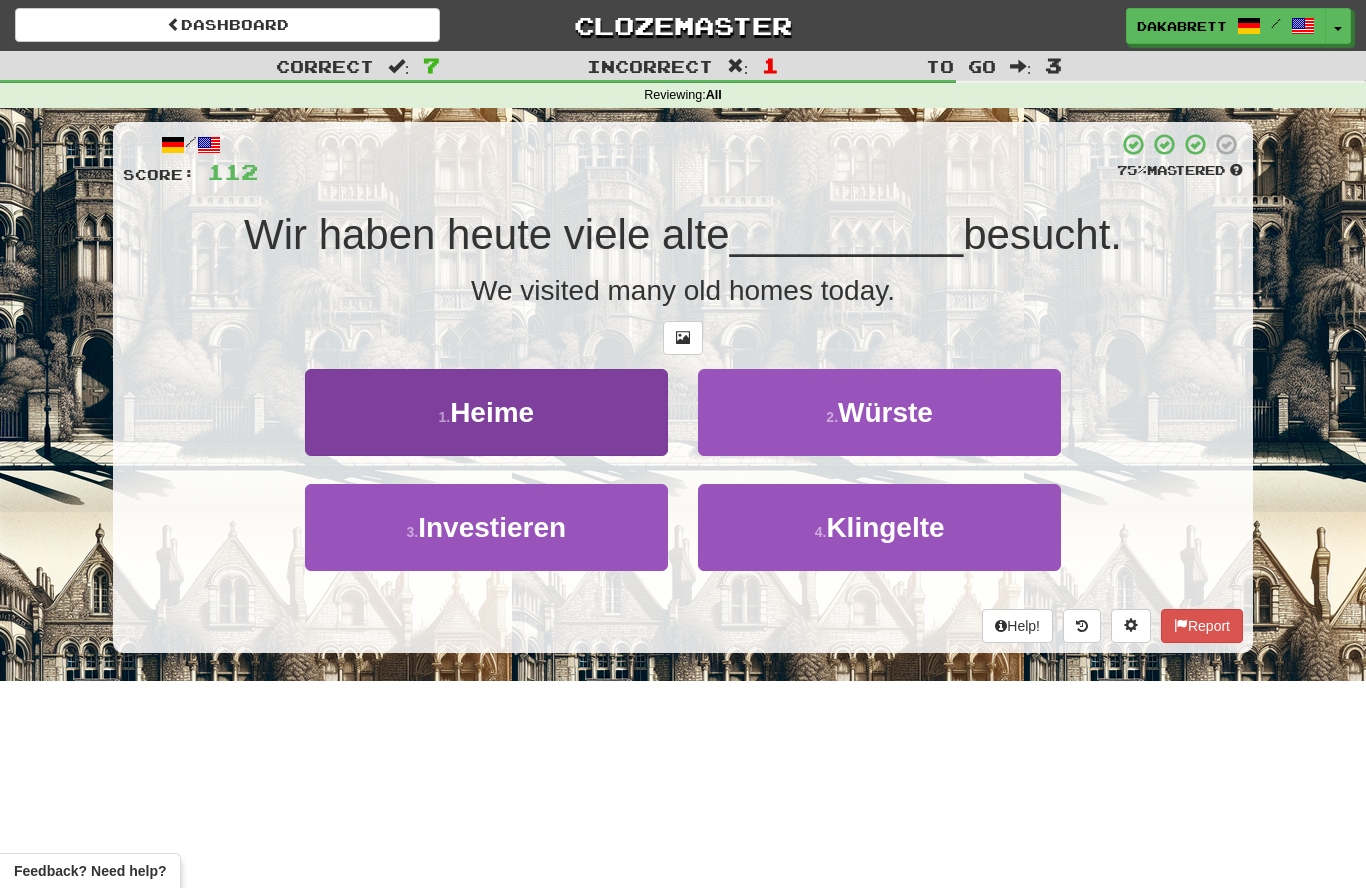 click on "1 ." at bounding box center (444, 417) 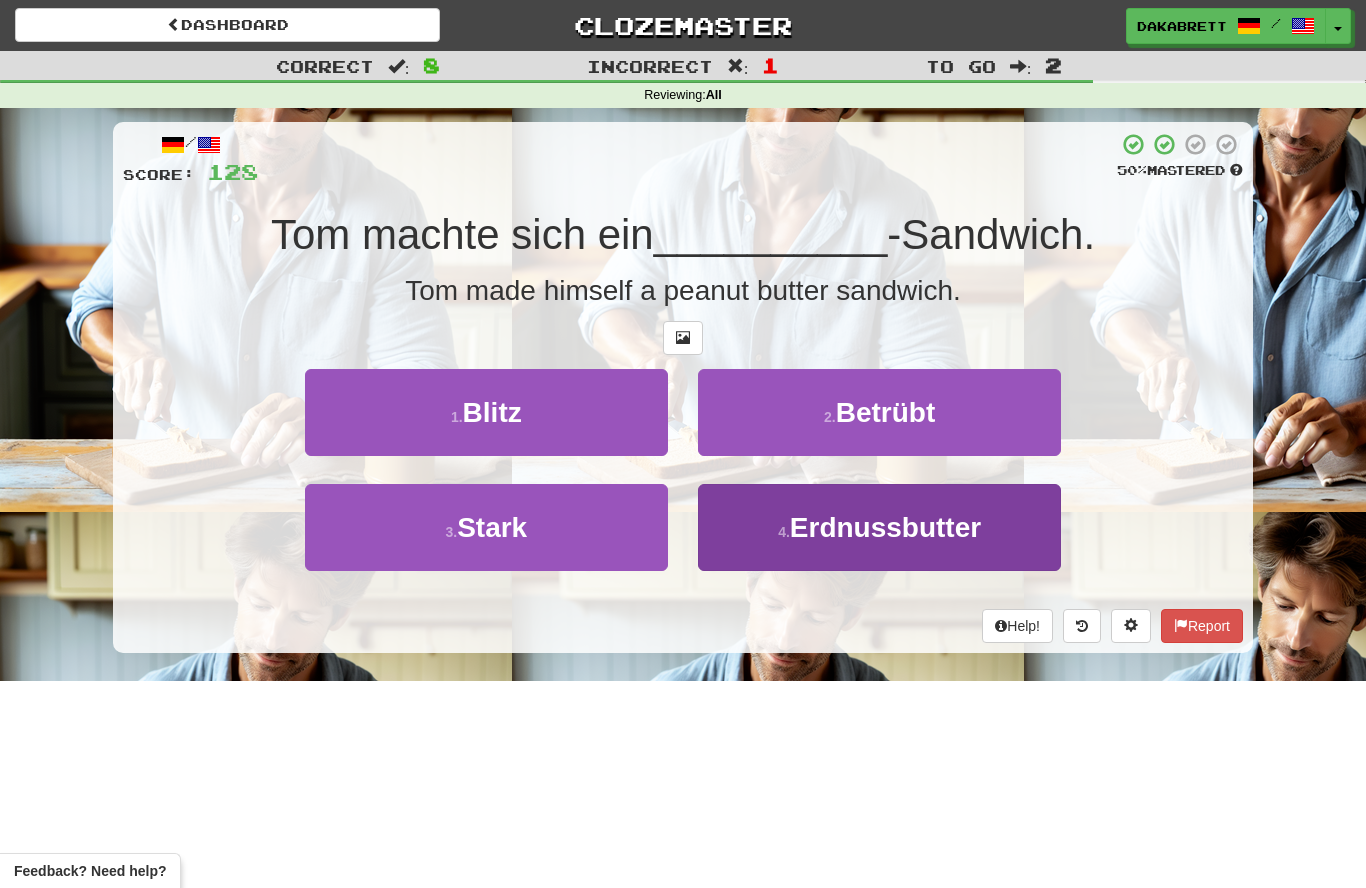 click on "Erdnussbutter" at bounding box center (885, 527) 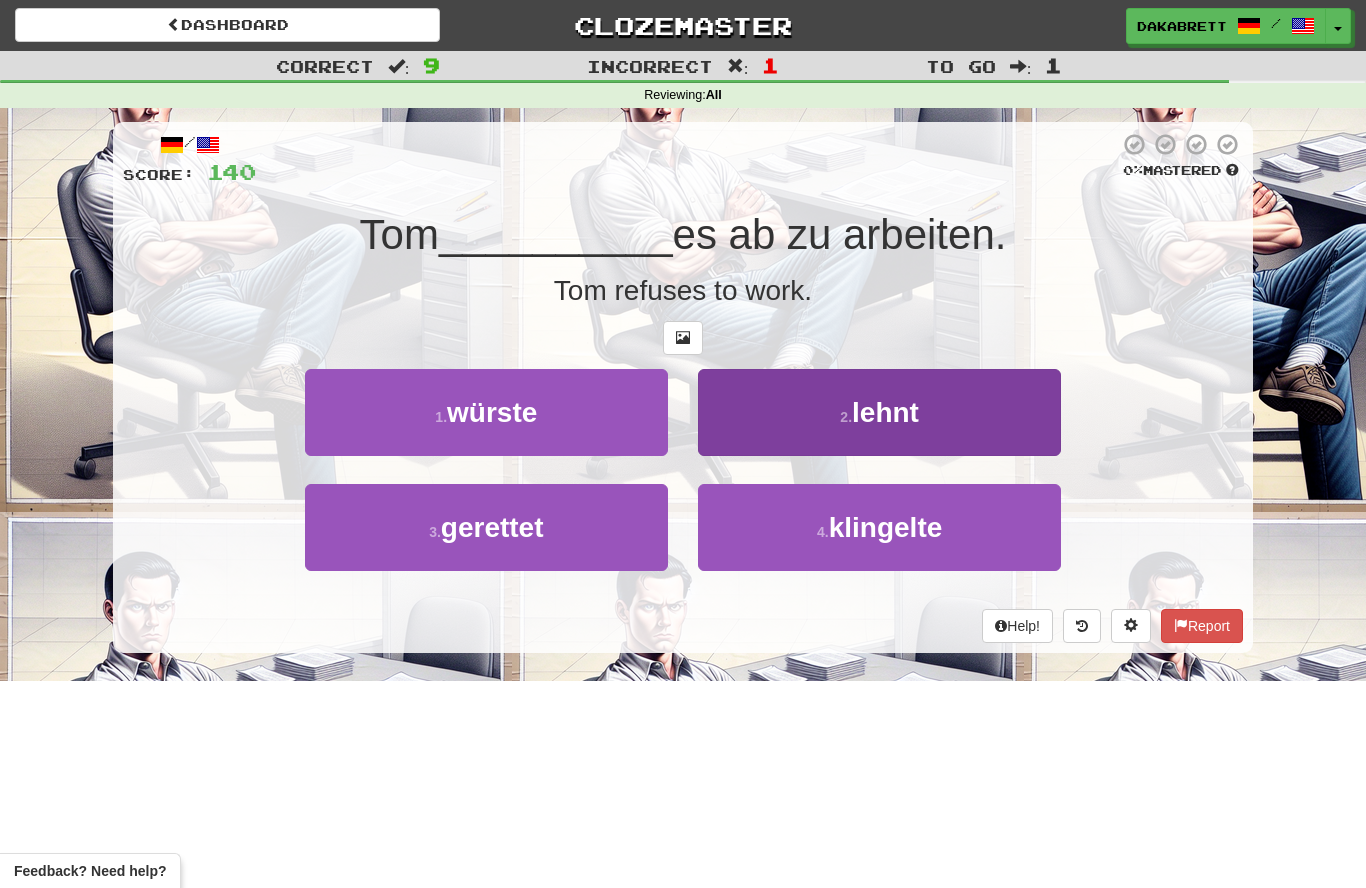 click on "lehnt" at bounding box center [885, 412] 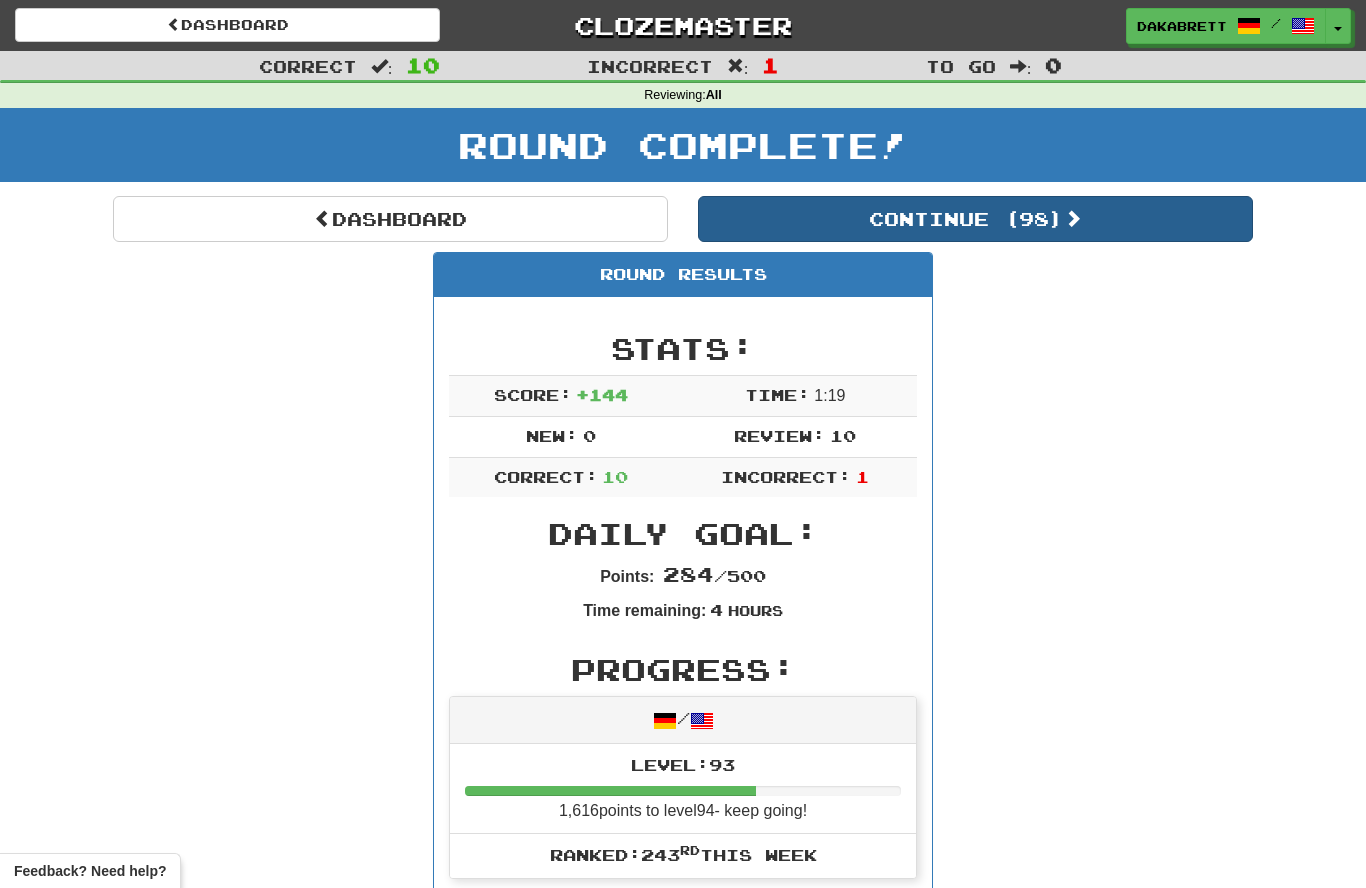 click on "Continue ( 98 )" at bounding box center [975, 219] 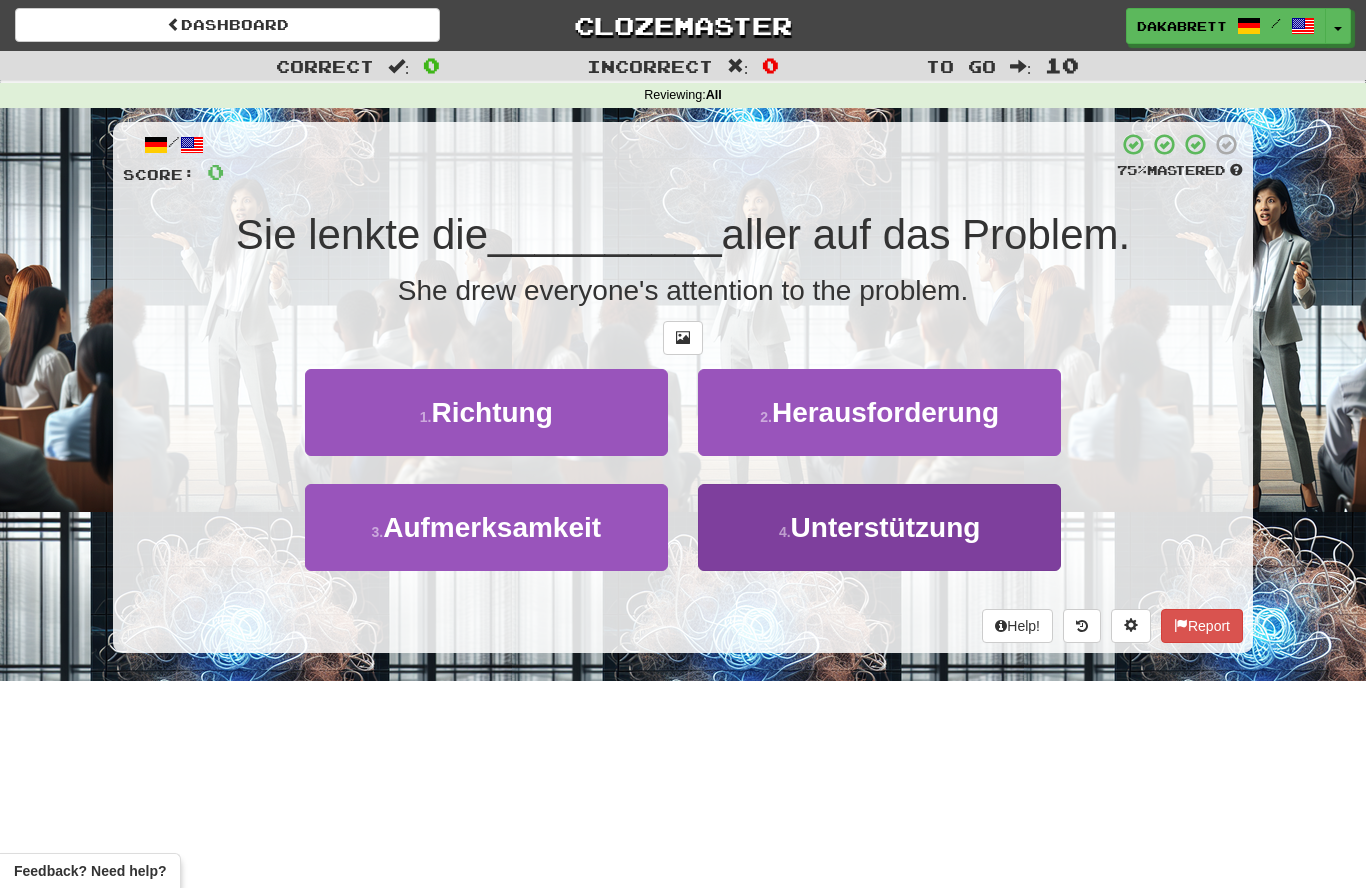 click on "Unterstützung" at bounding box center (886, 527) 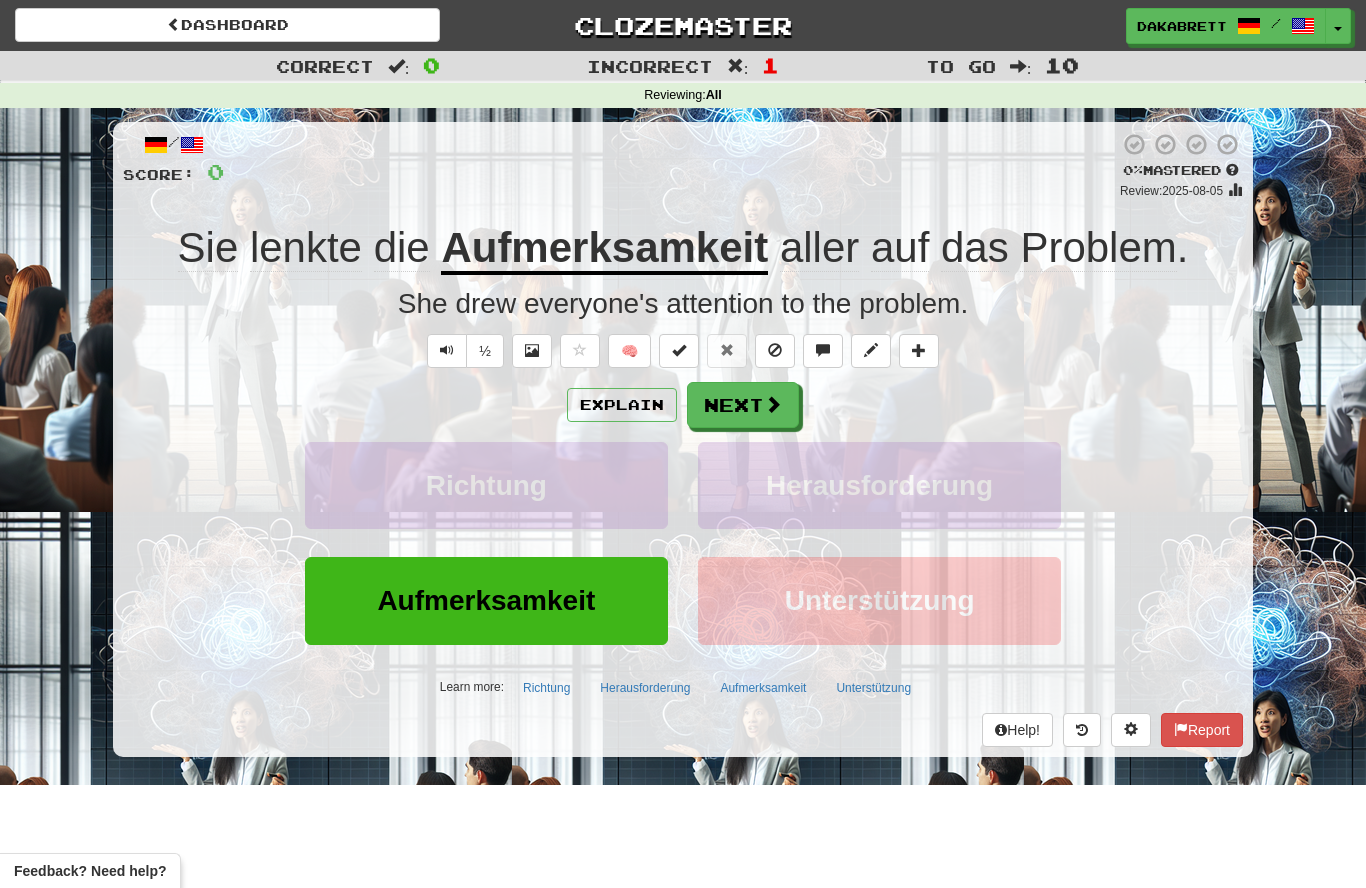 click on "Aufmerksamkeit" at bounding box center (604, 249) 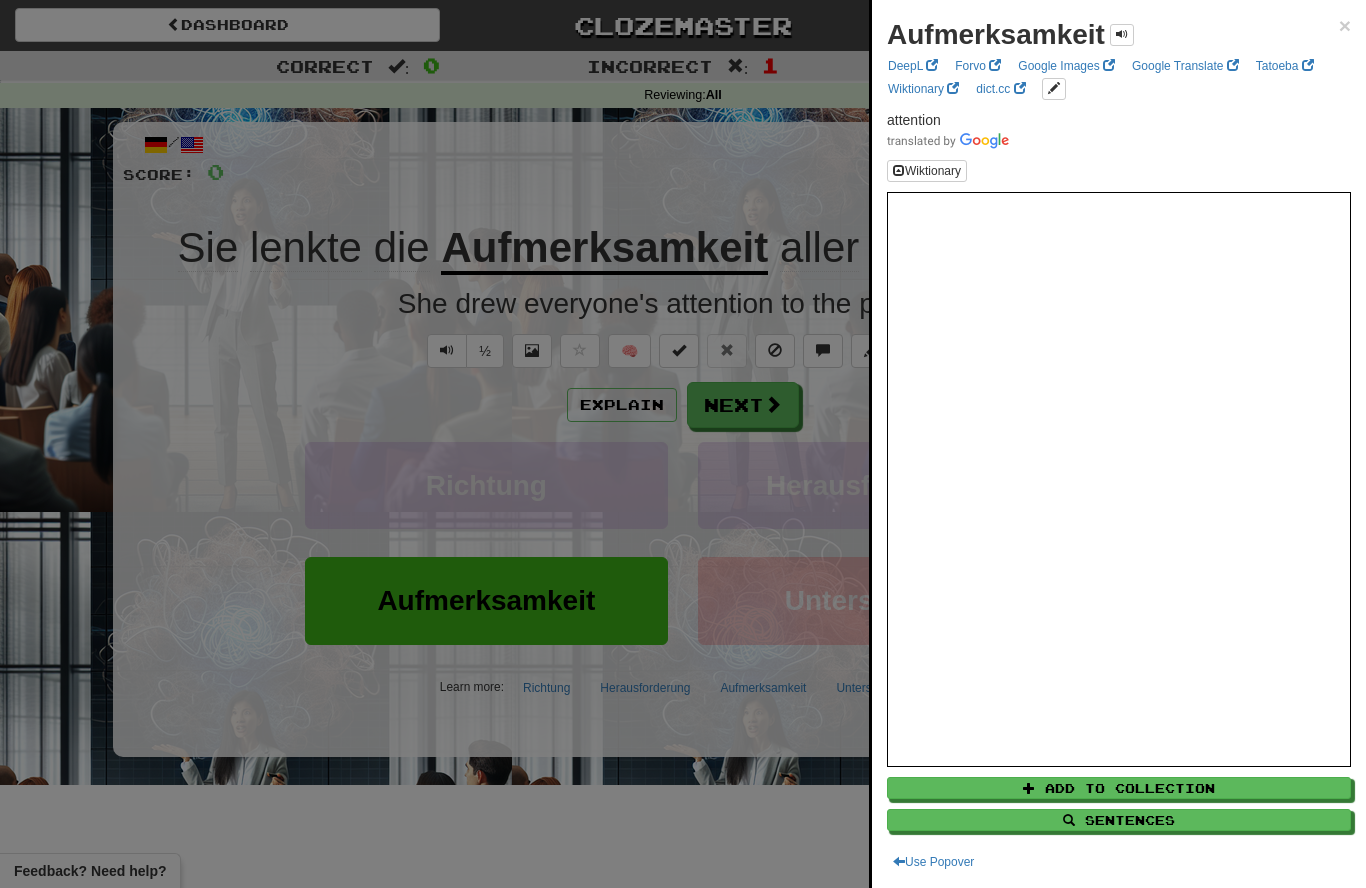 click at bounding box center (683, 444) 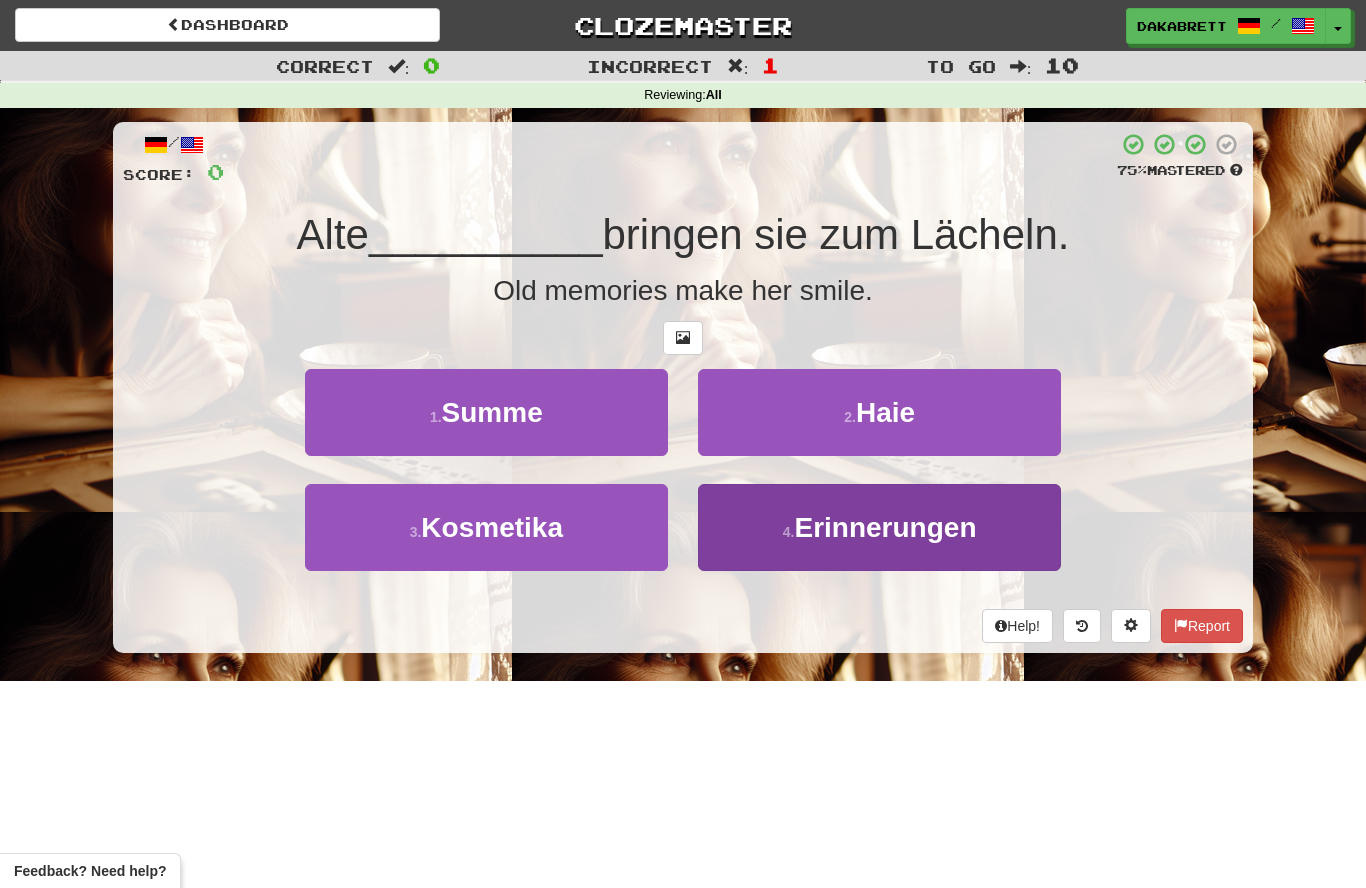 click on "Erinnerungen" at bounding box center [885, 527] 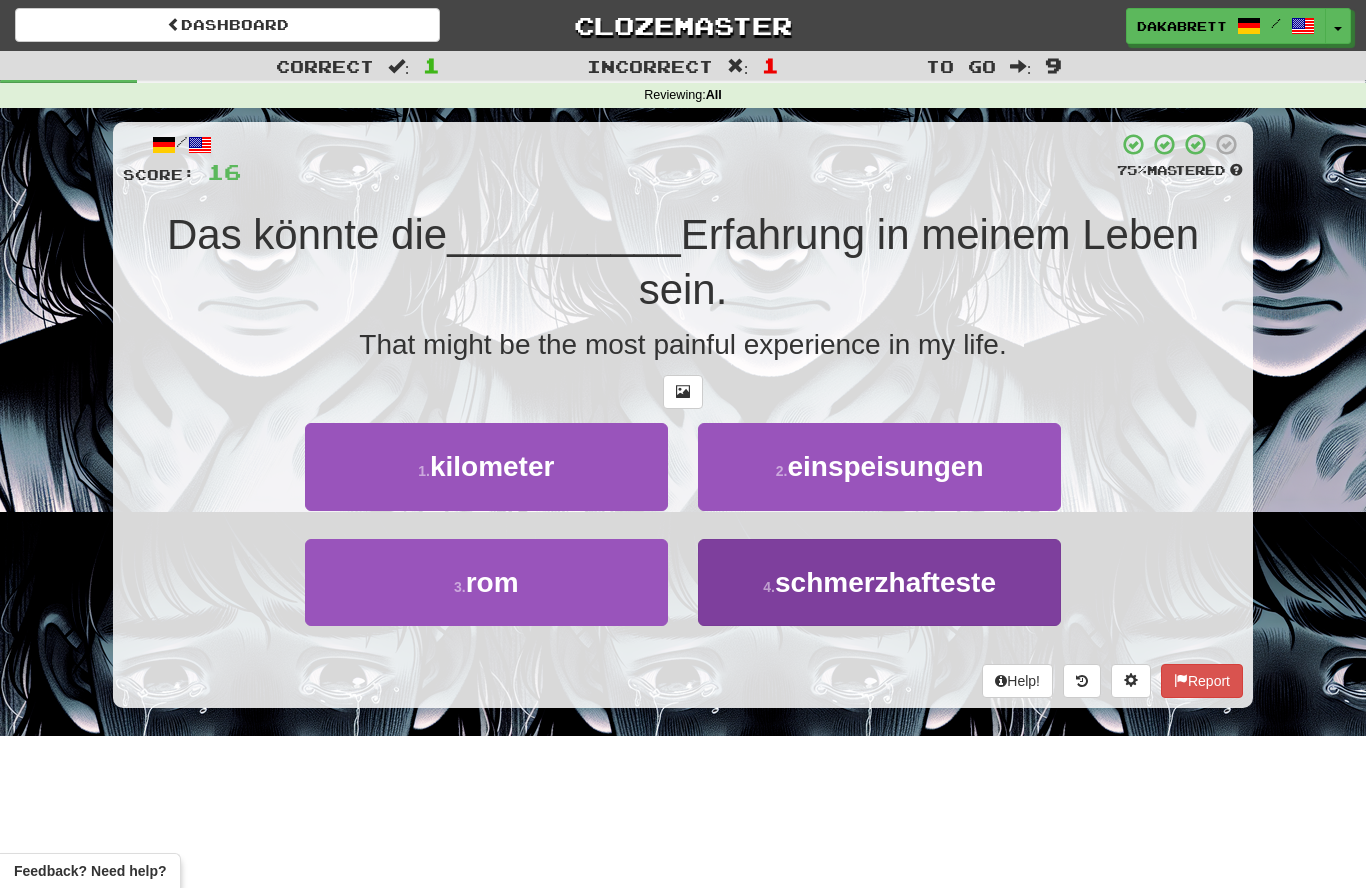 click on "4 .  schmerzhafteste" at bounding box center (879, 582) 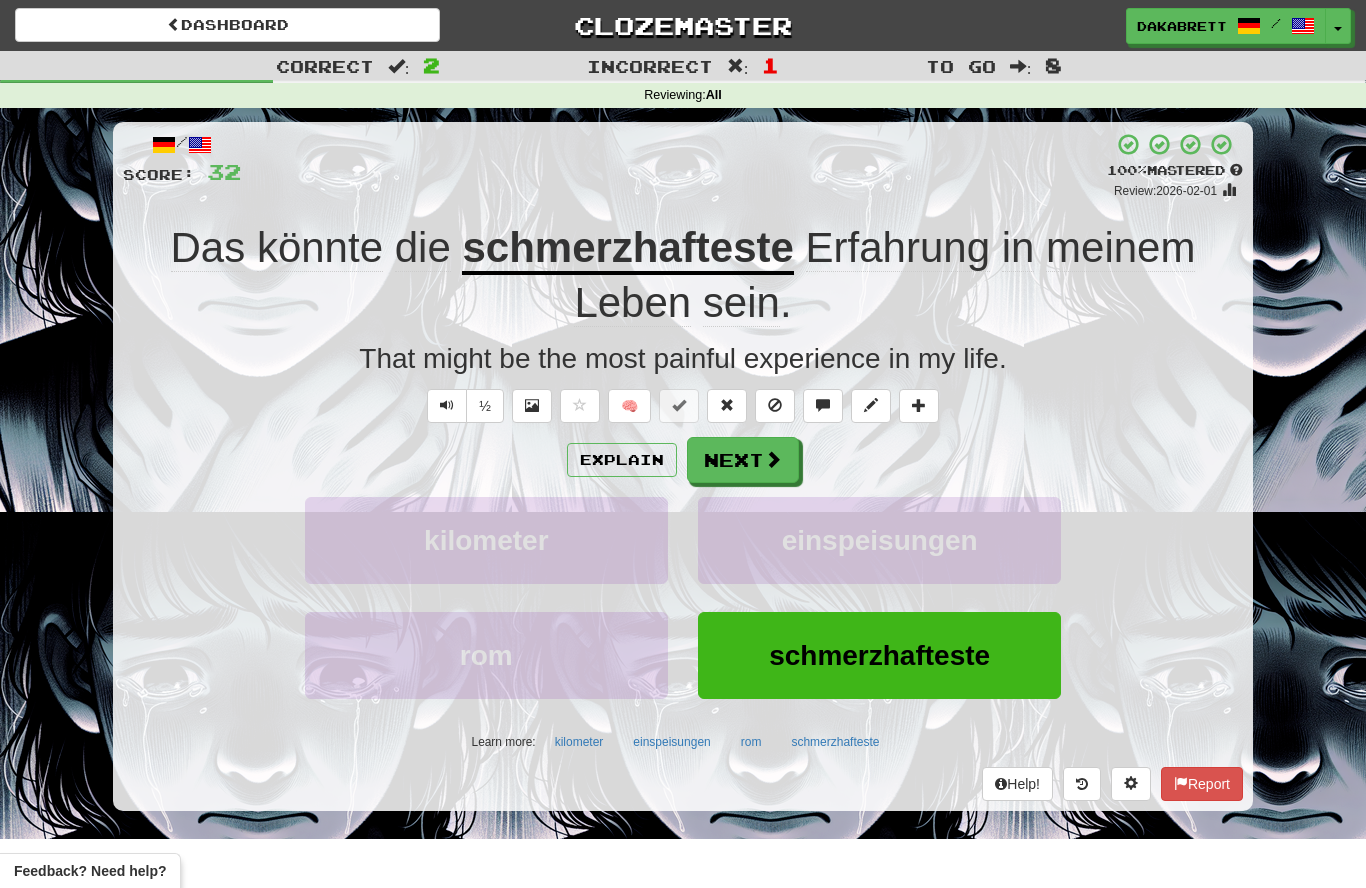 click on "schmerzhafteste" at bounding box center [627, 249] 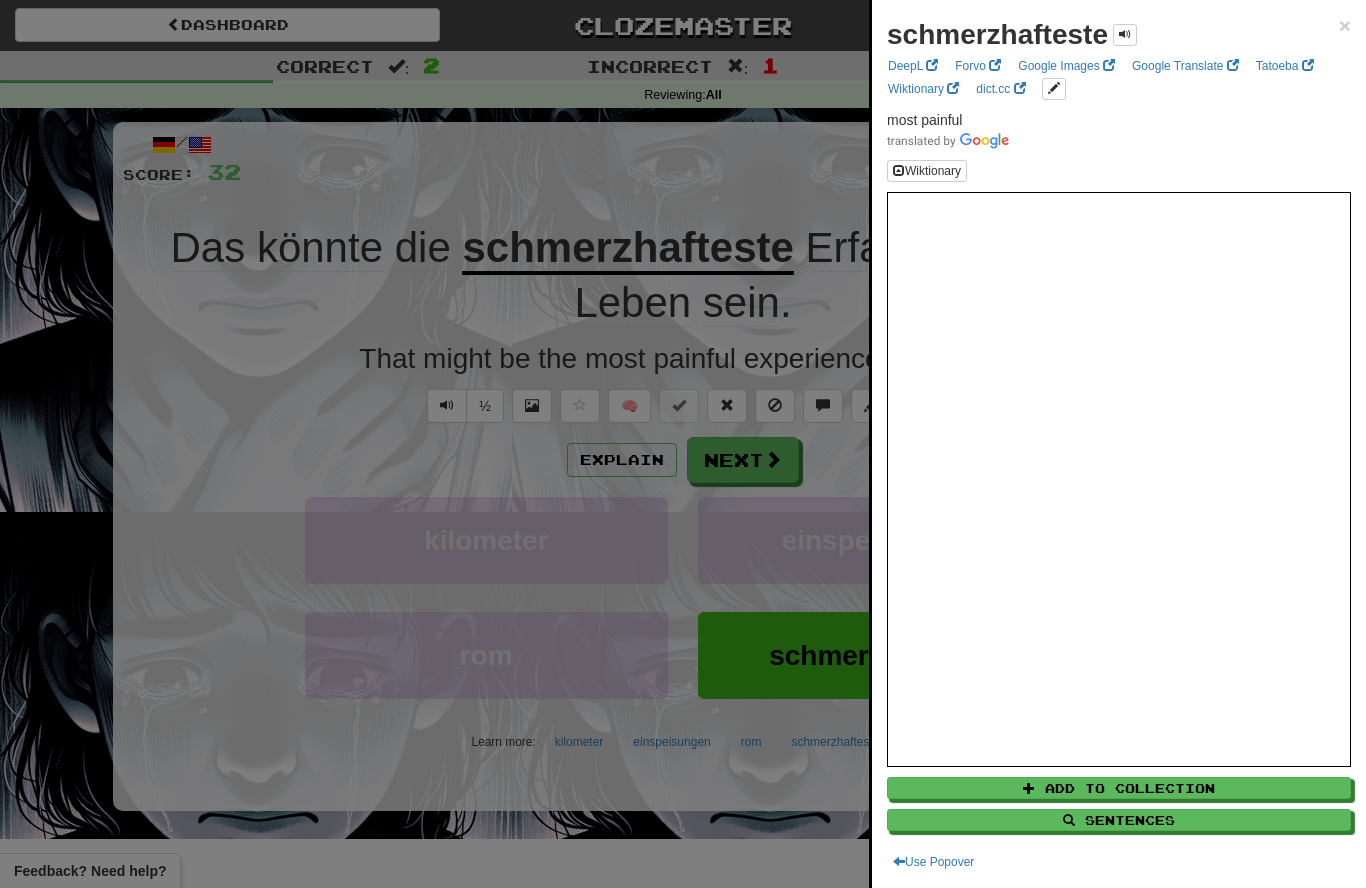 click at bounding box center (683, 444) 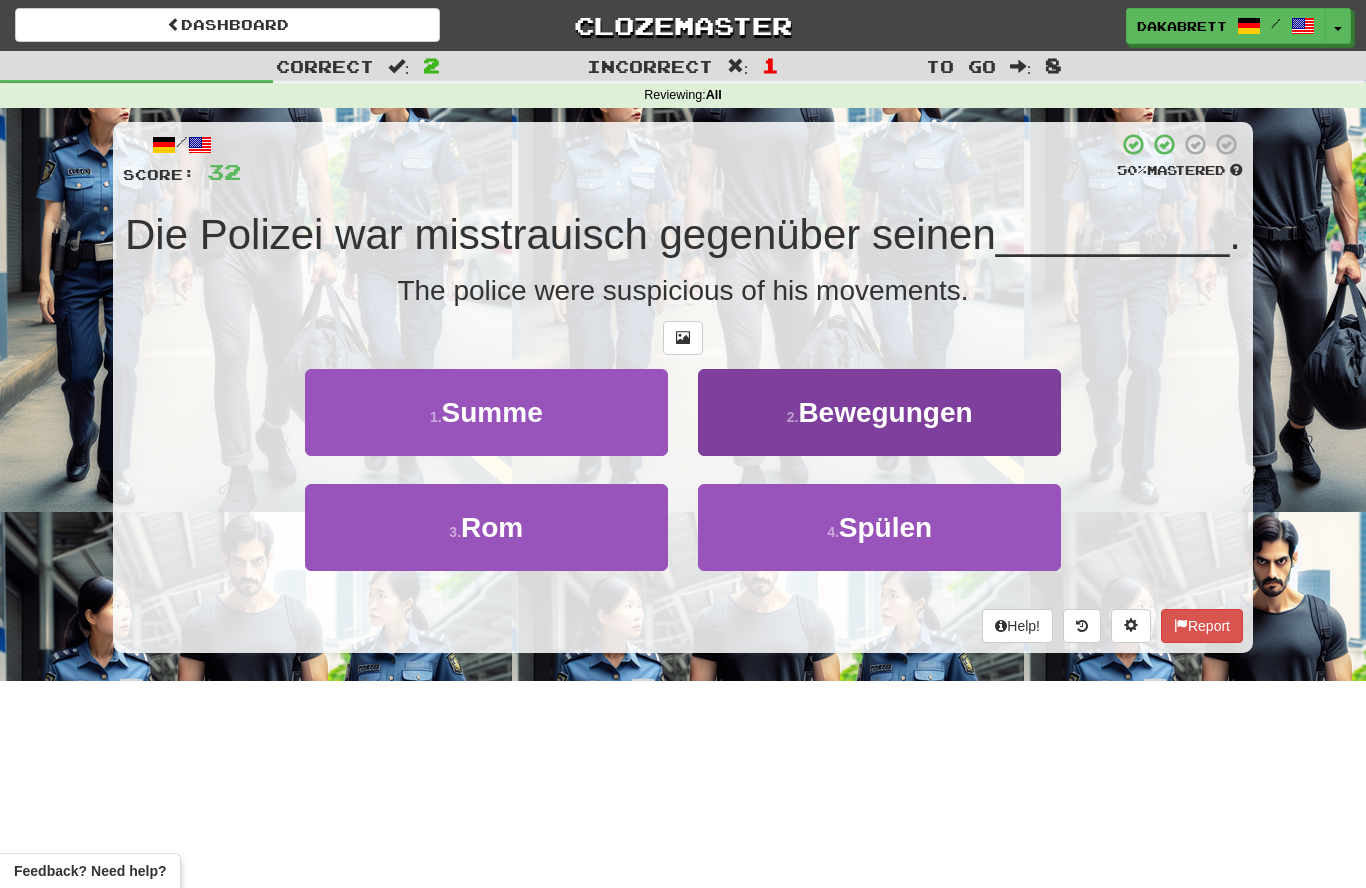 click on "2 .  Bewegungen" at bounding box center [879, 412] 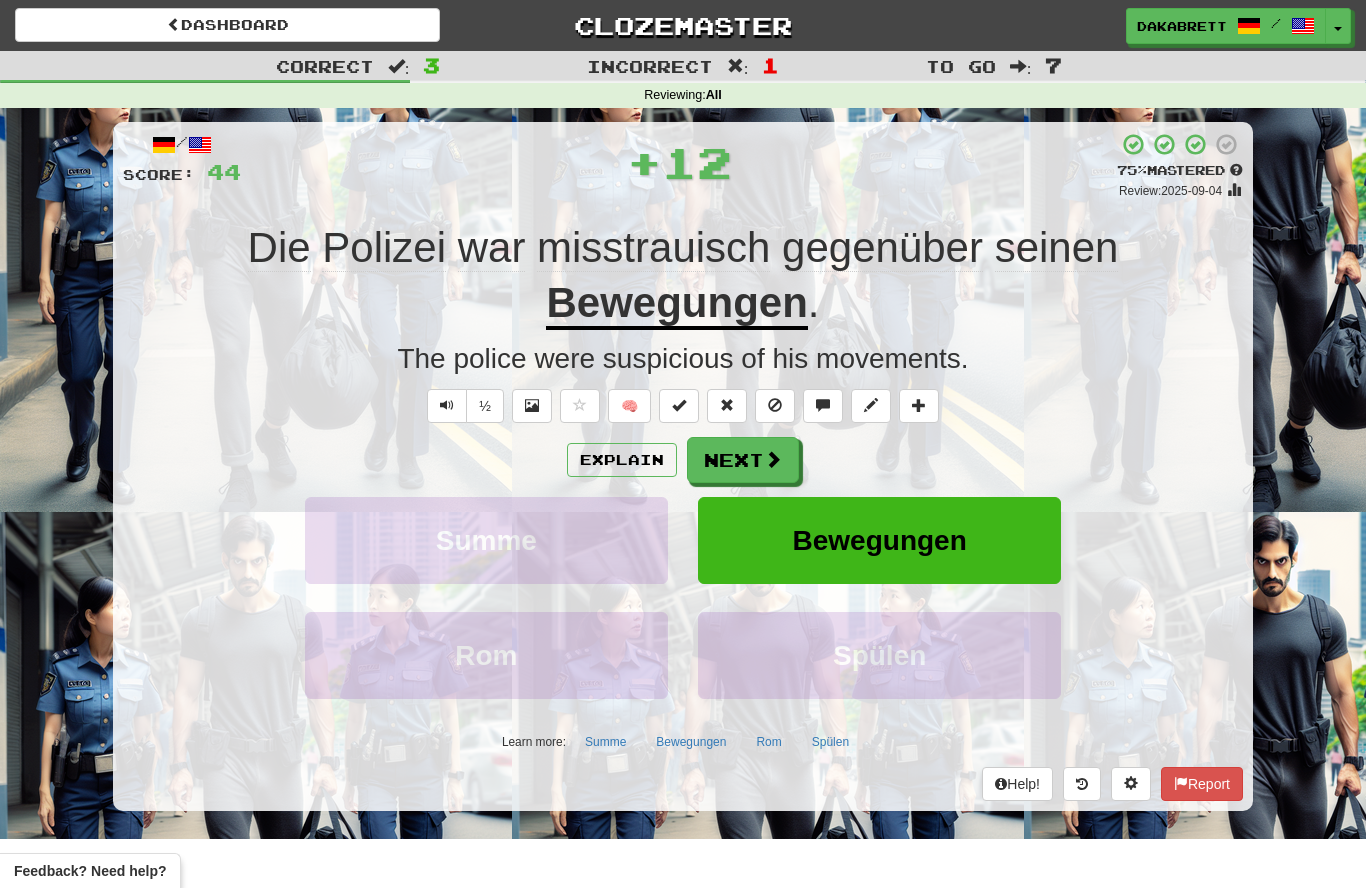 click on "Bewegungen" at bounding box center (676, 304) 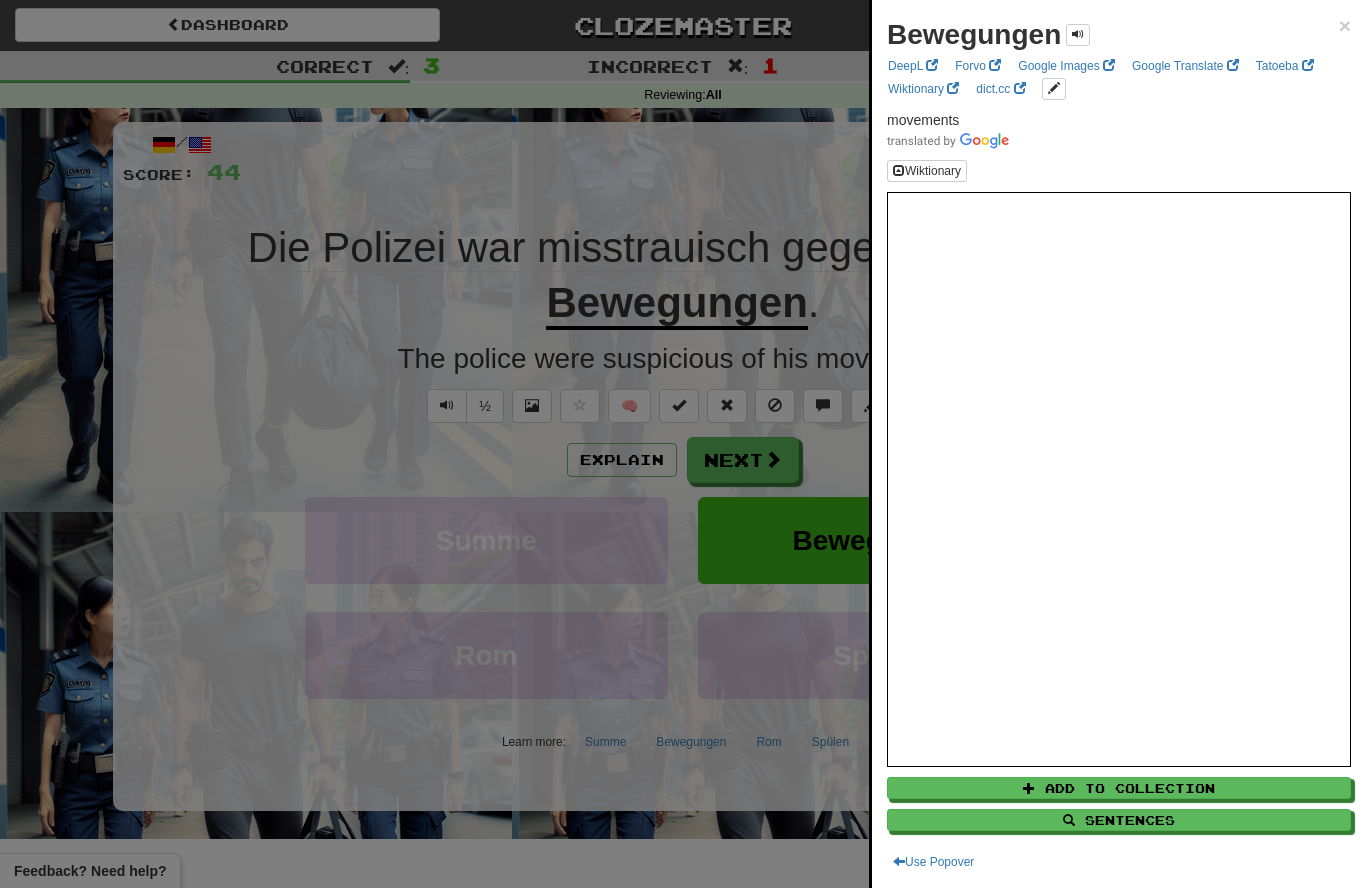click at bounding box center (683, 444) 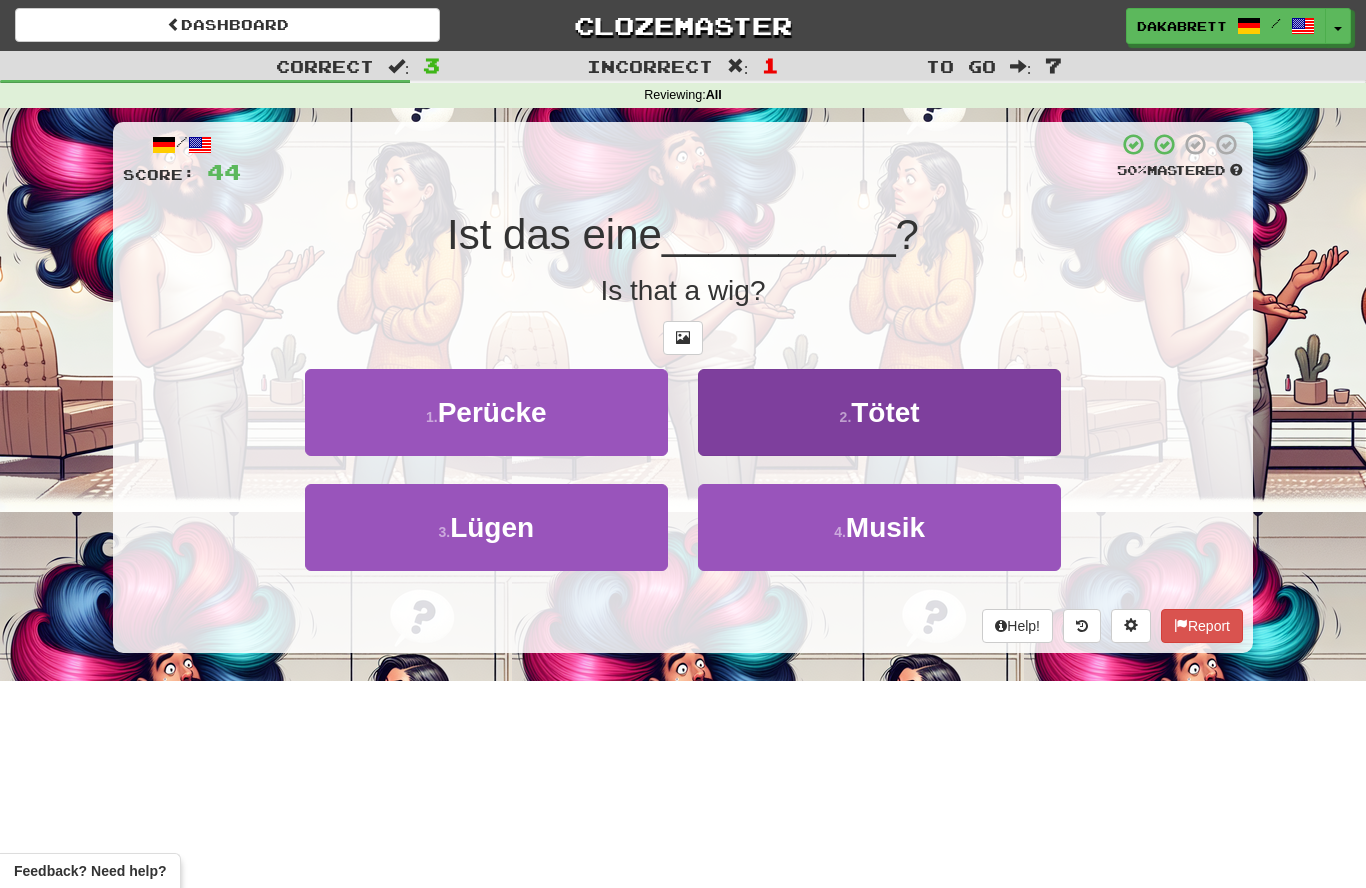 click on "Tötet" at bounding box center (885, 412) 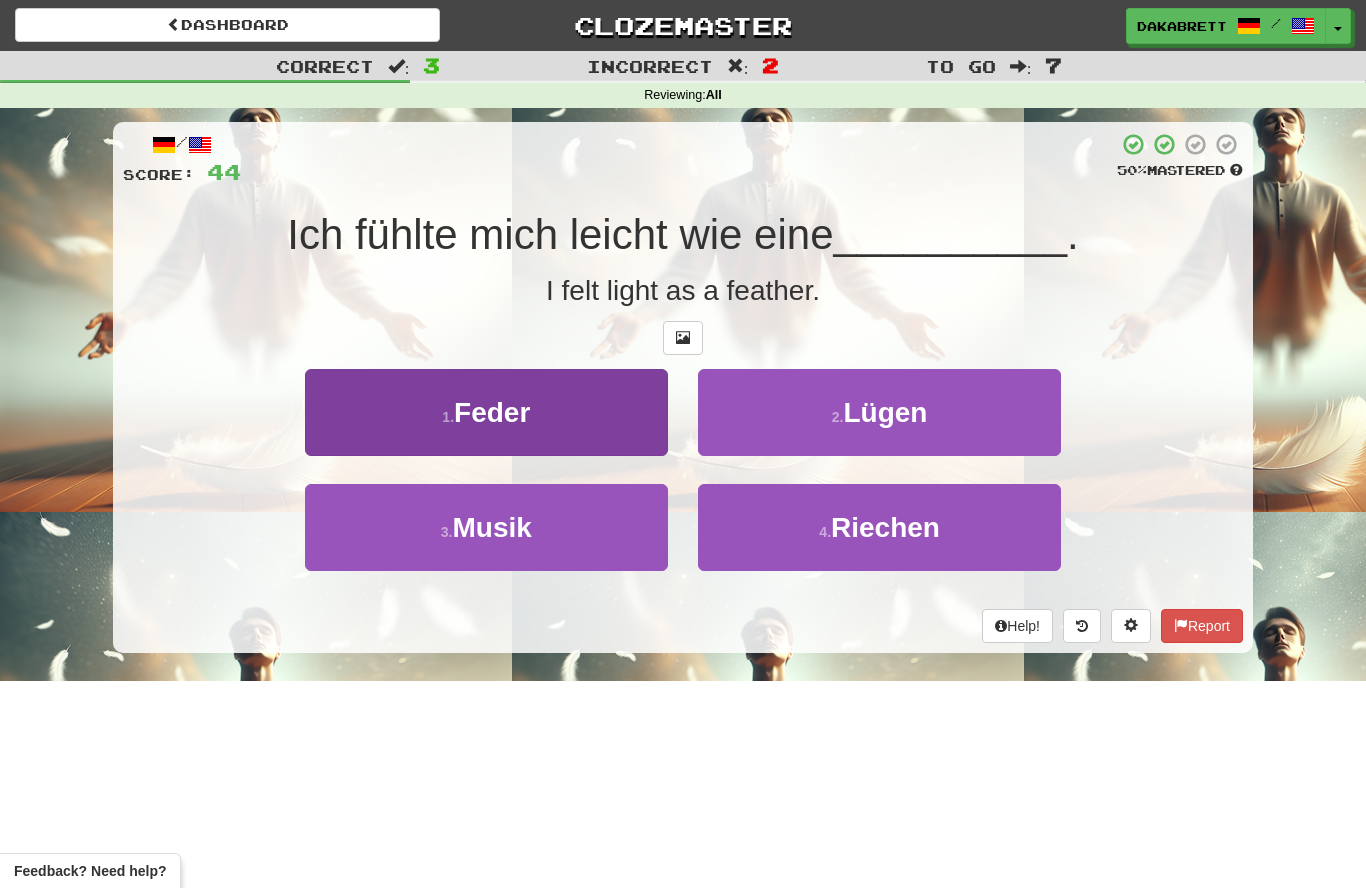 click on "Feder" at bounding box center [492, 412] 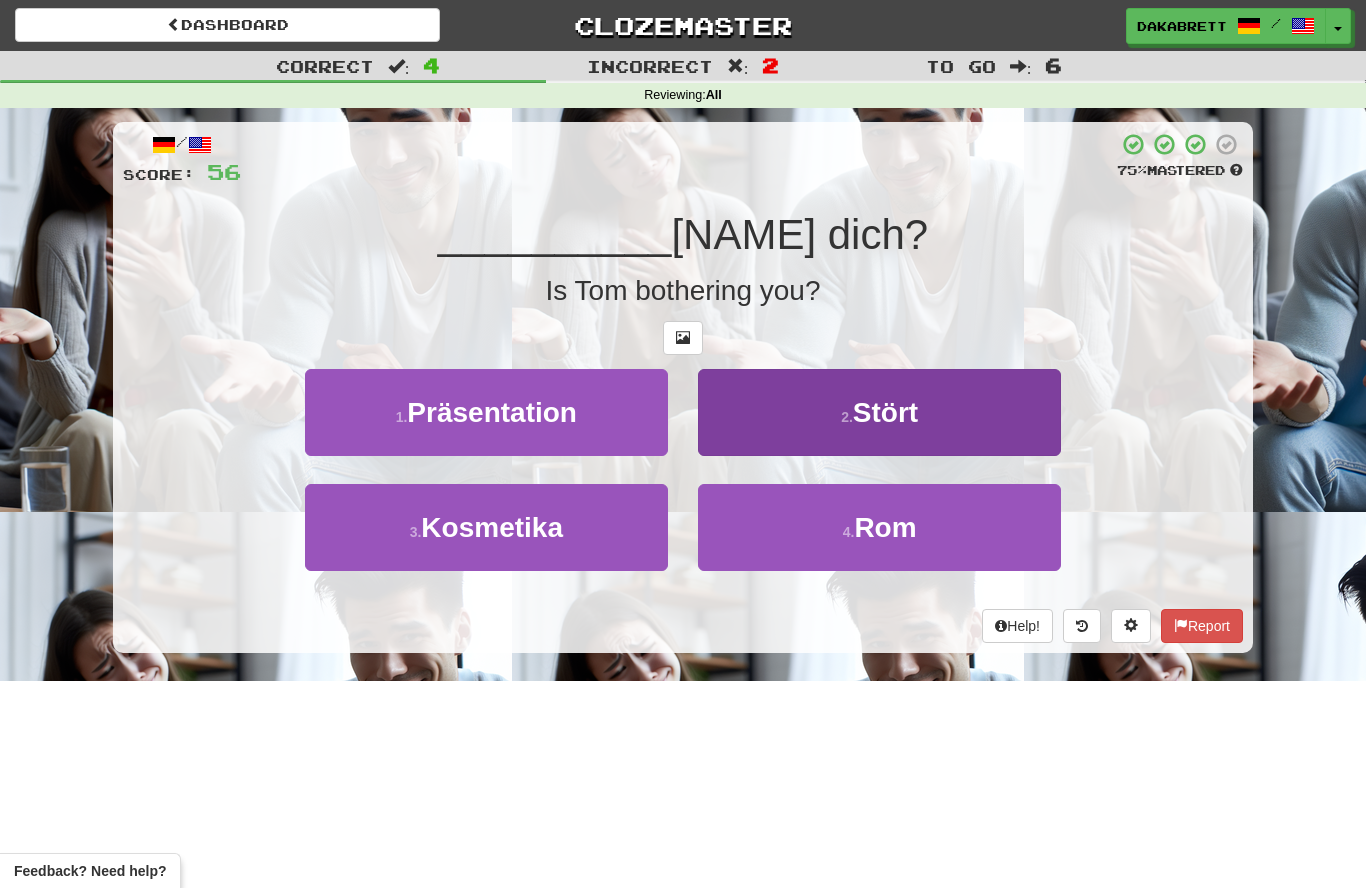 click on "Stört" at bounding box center (885, 412) 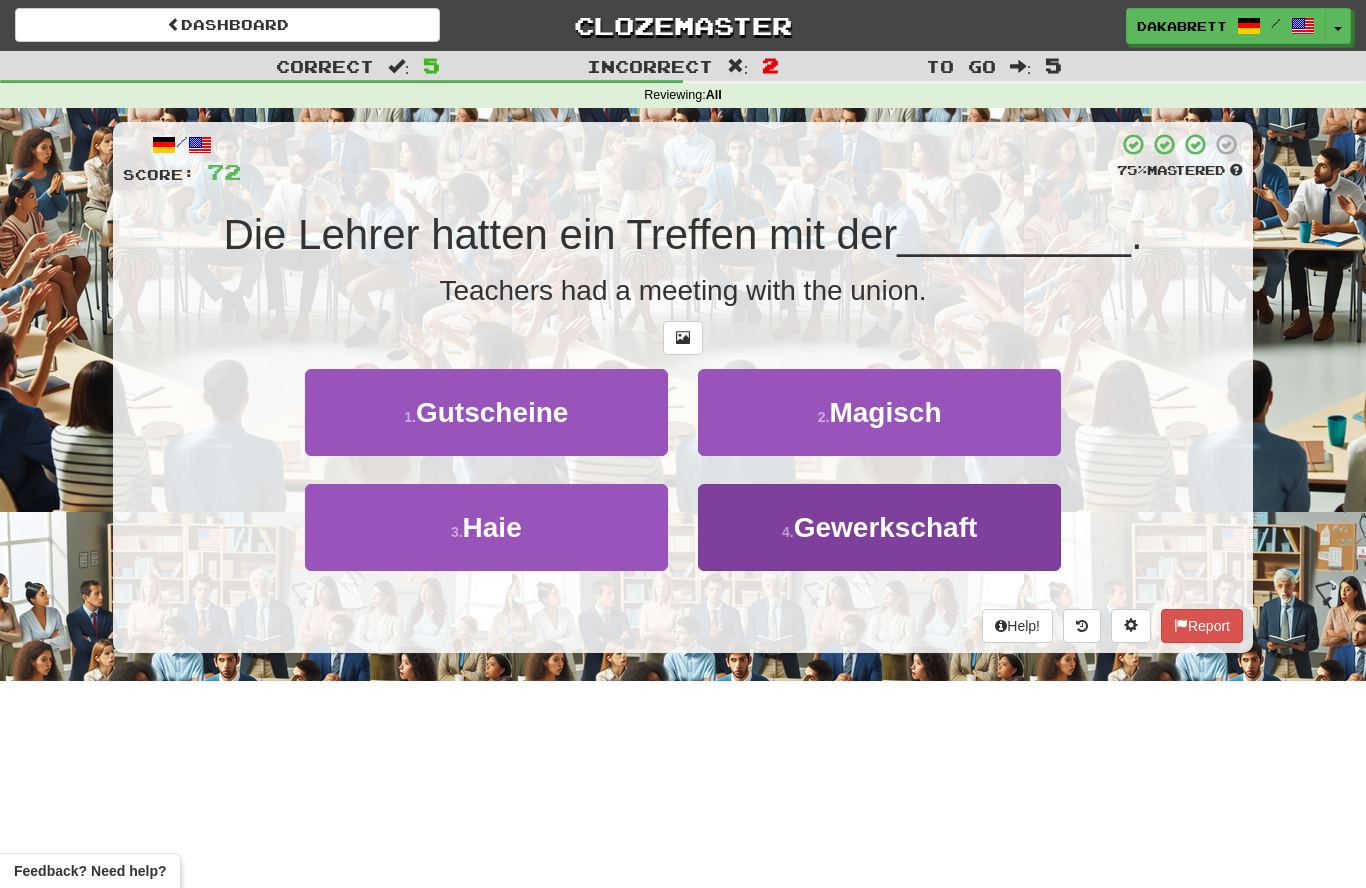 click on "Gewerkschaft" at bounding box center [886, 527] 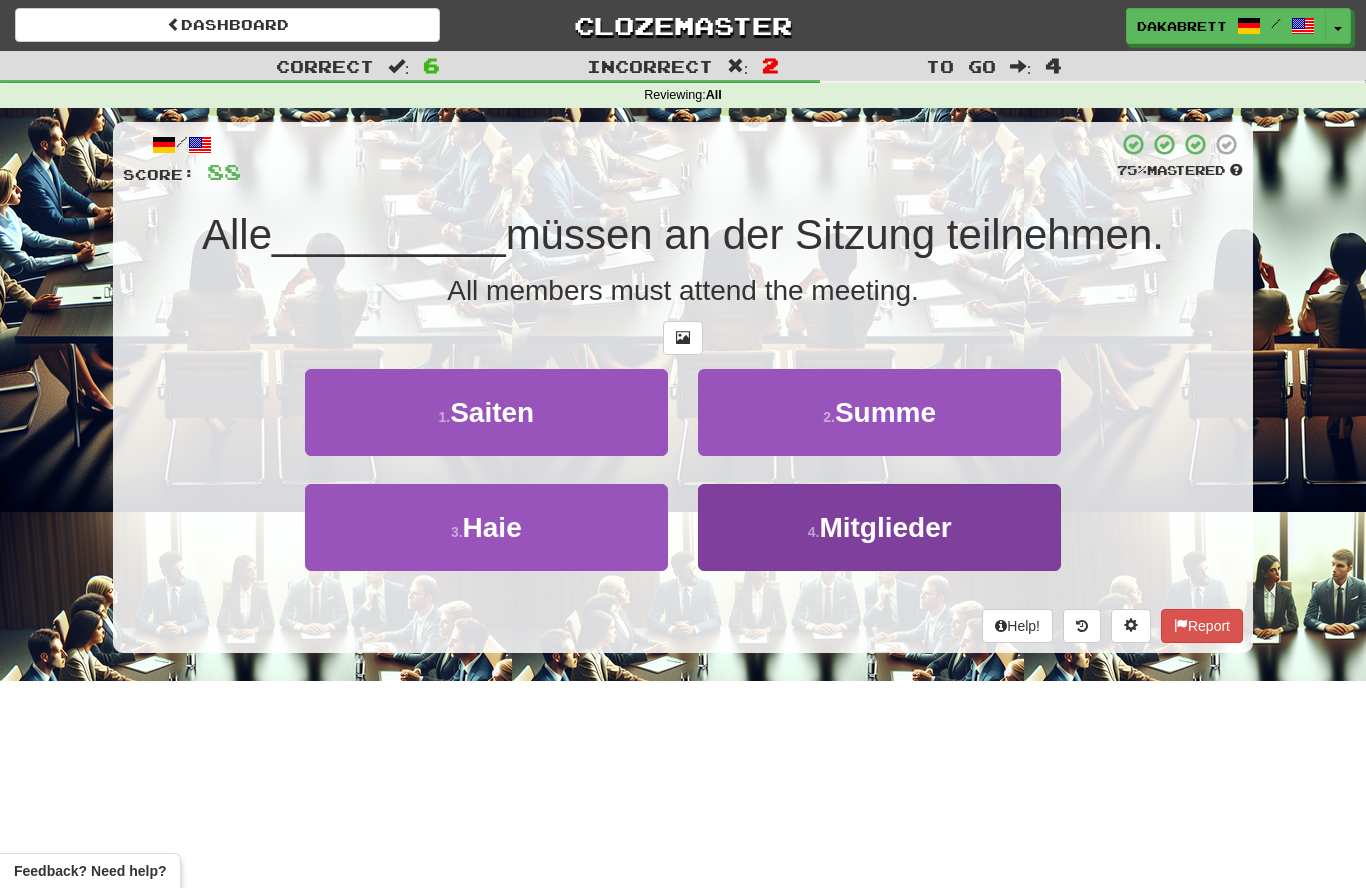 click on "Mitglieder" at bounding box center [885, 527] 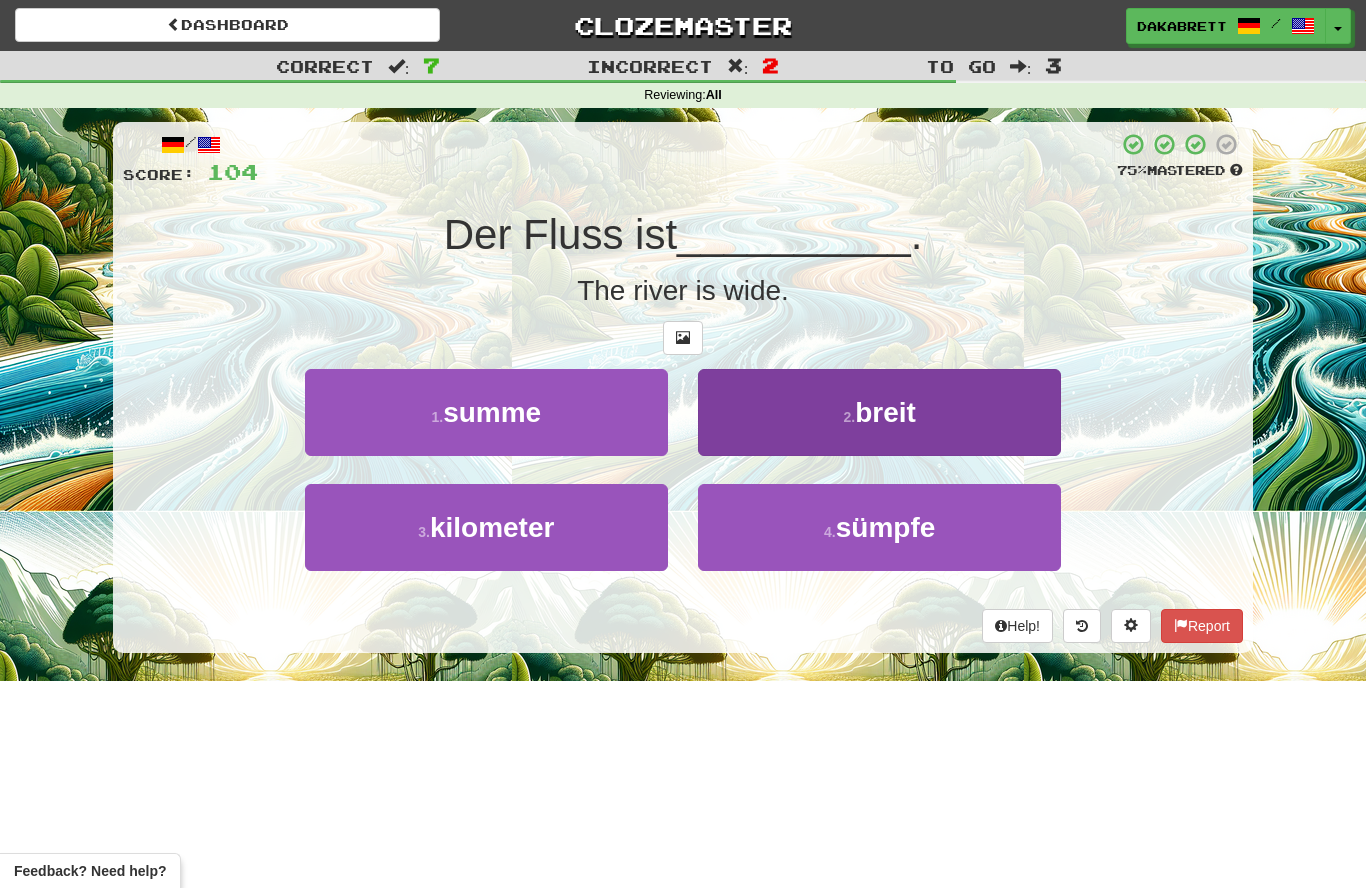 click on "2 .  breit" at bounding box center (879, 412) 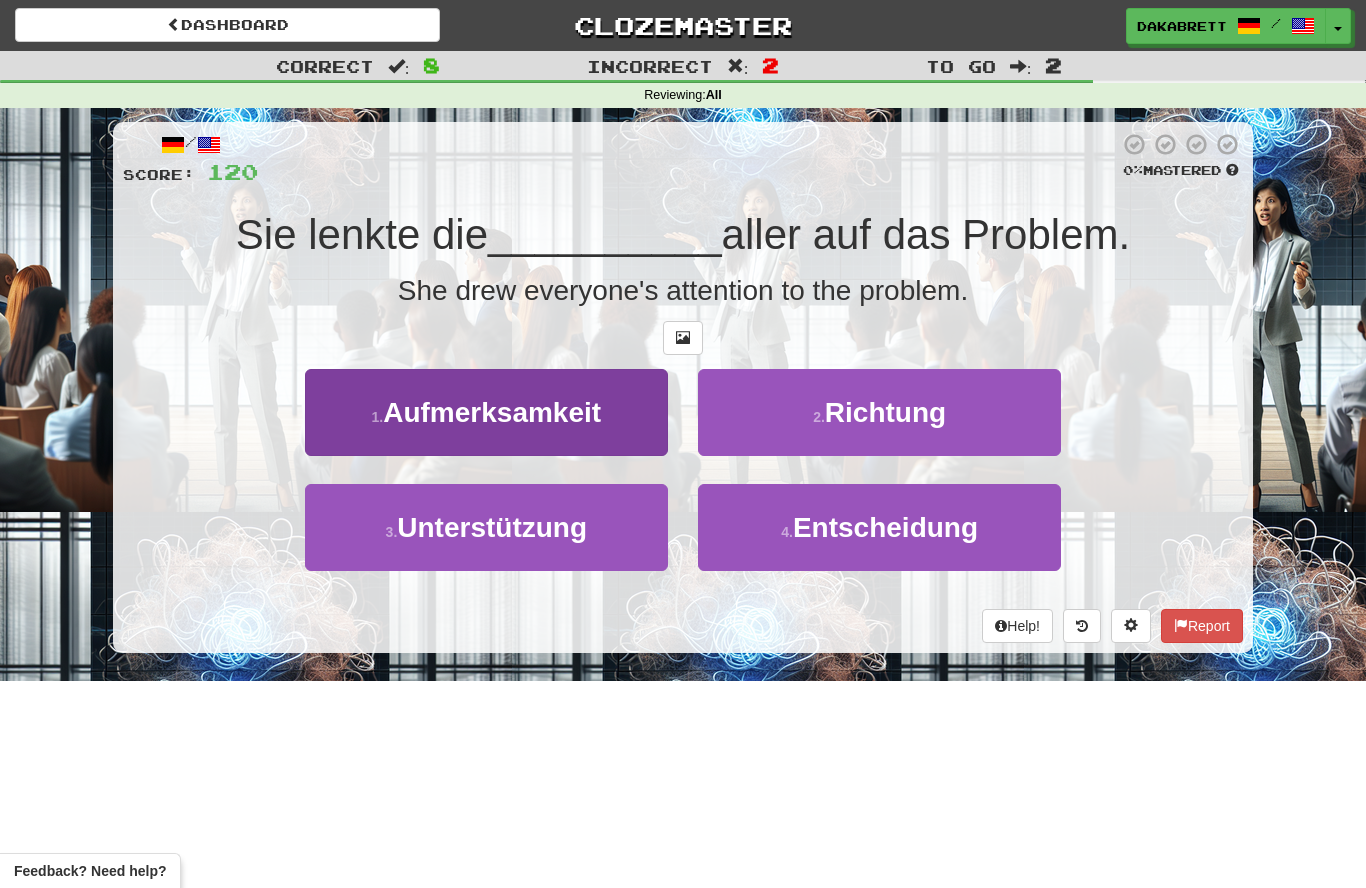 click on "Aufmerksamkeit" at bounding box center (492, 412) 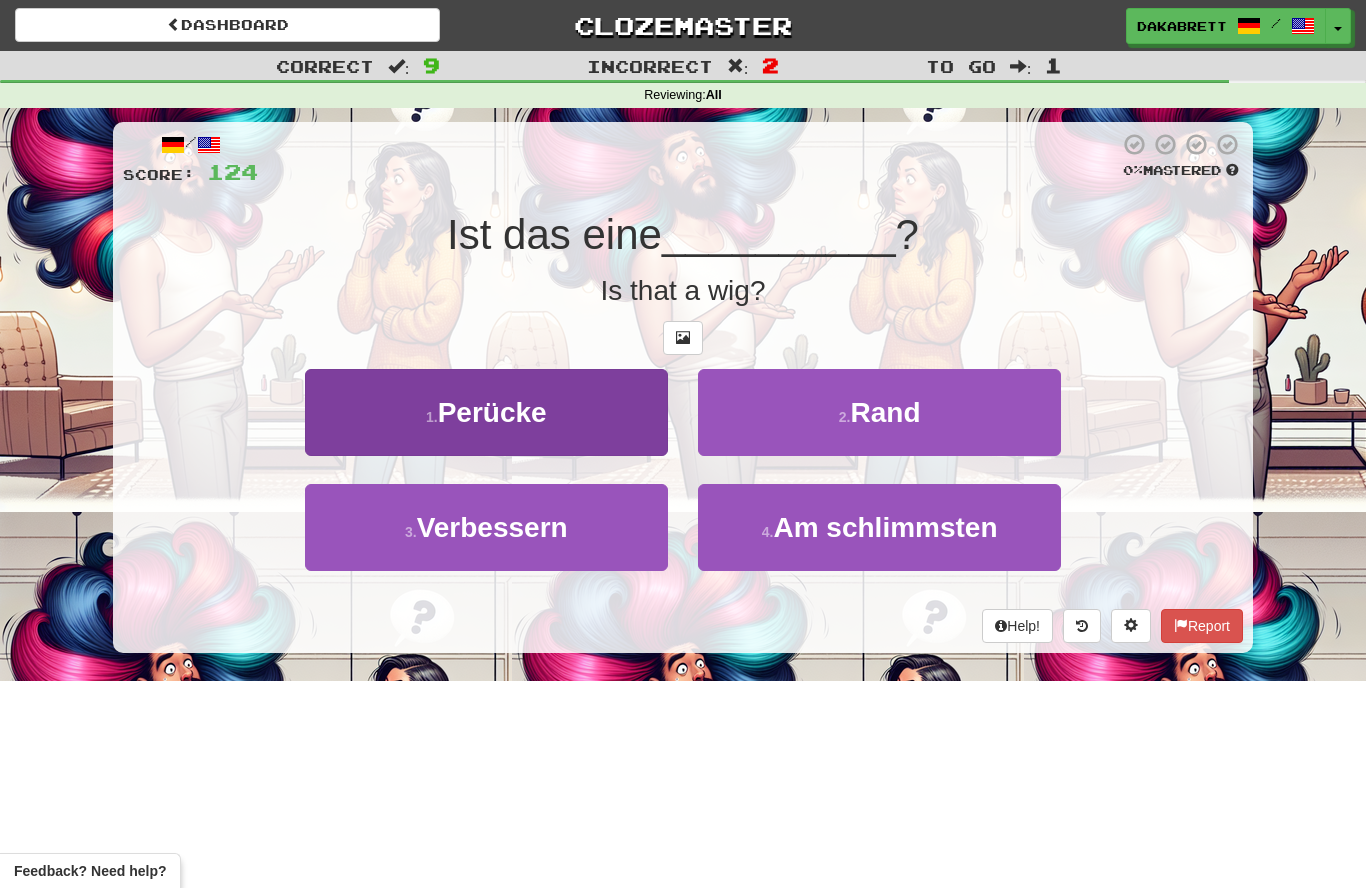 click on "Perücke" at bounding box center (492, 412) 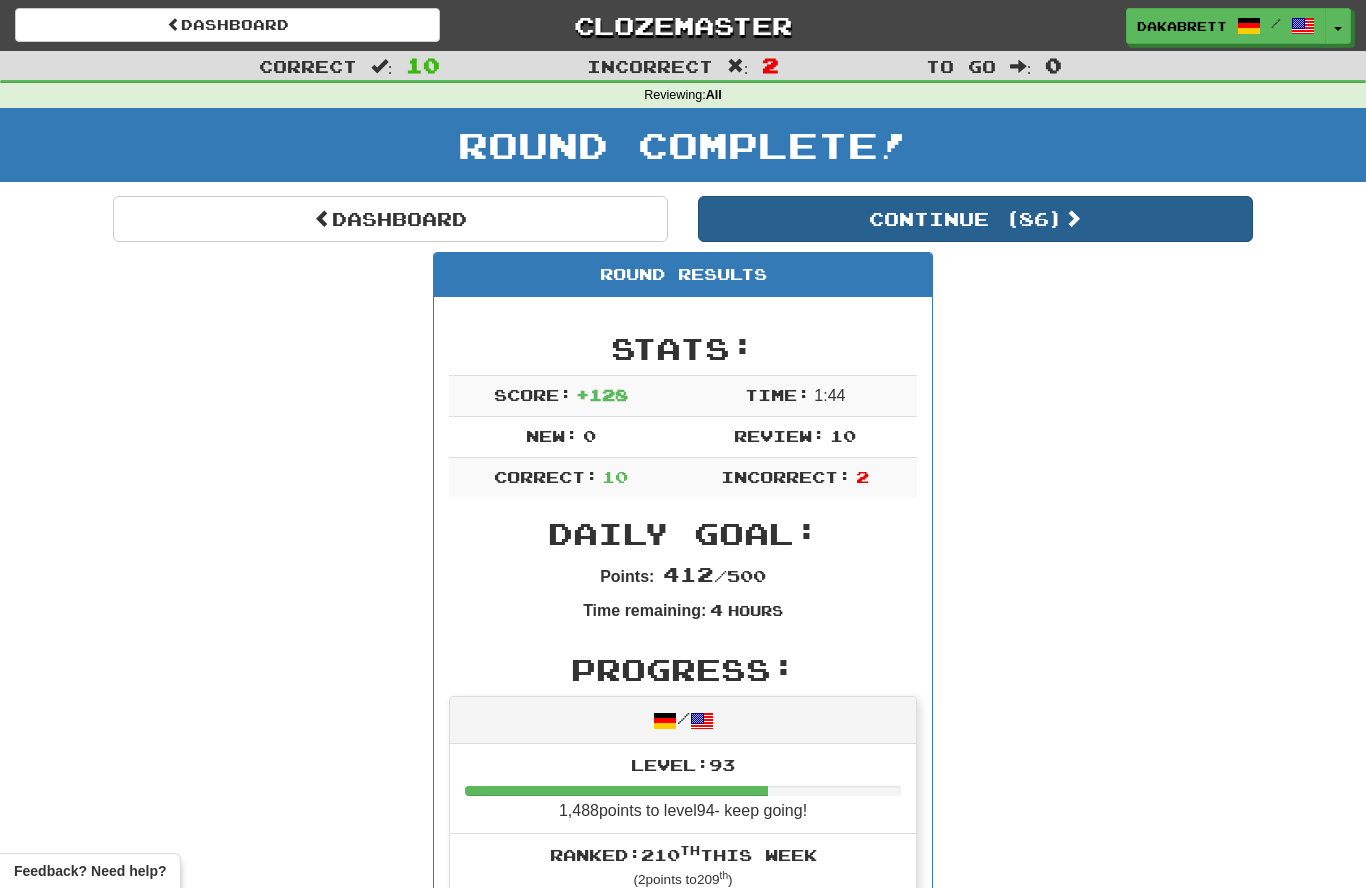 click on "Continue ( 86 )" at bounding box center (975, 219) 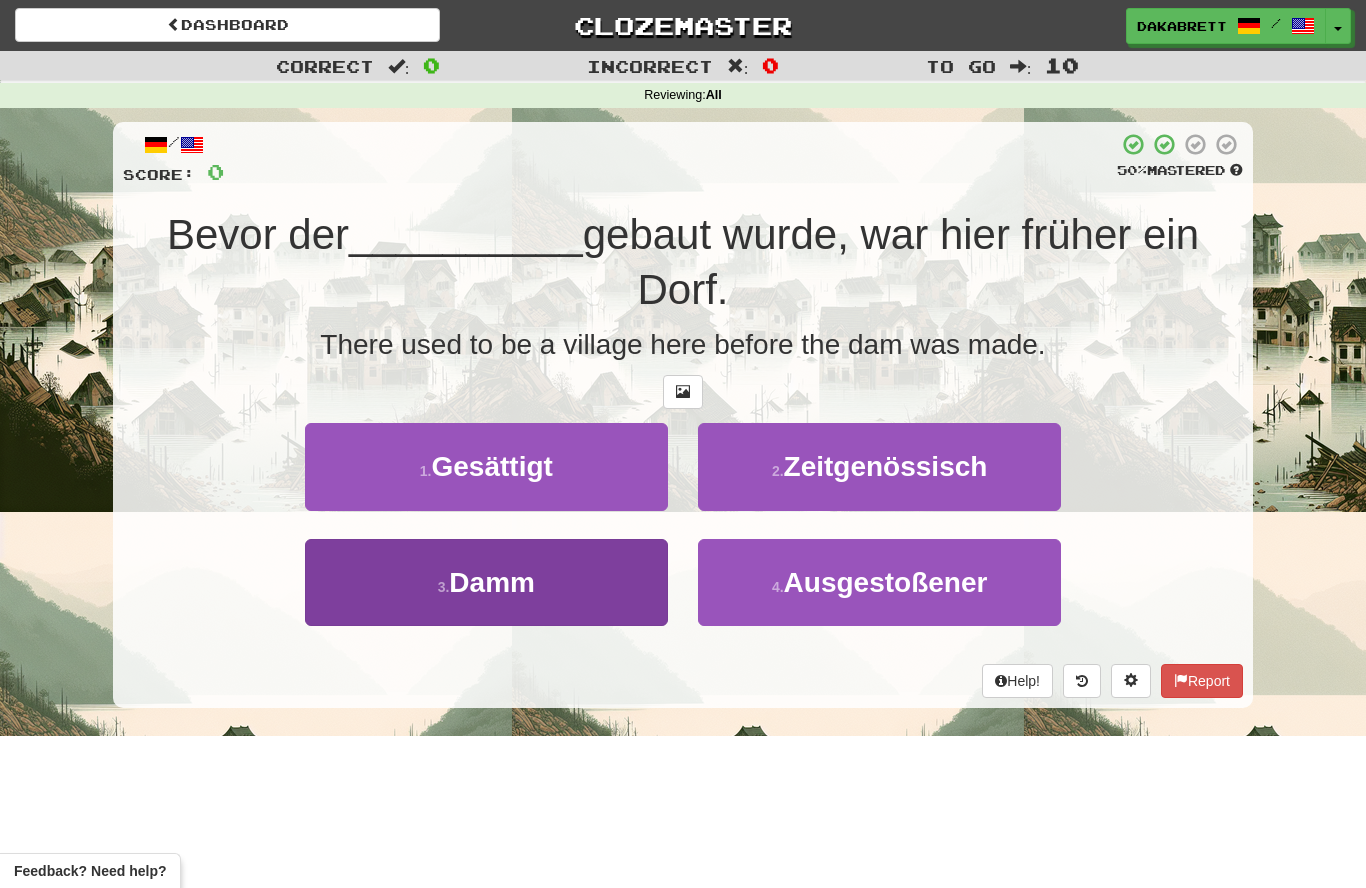 click on "Damm" at bounding box center (492, 582) 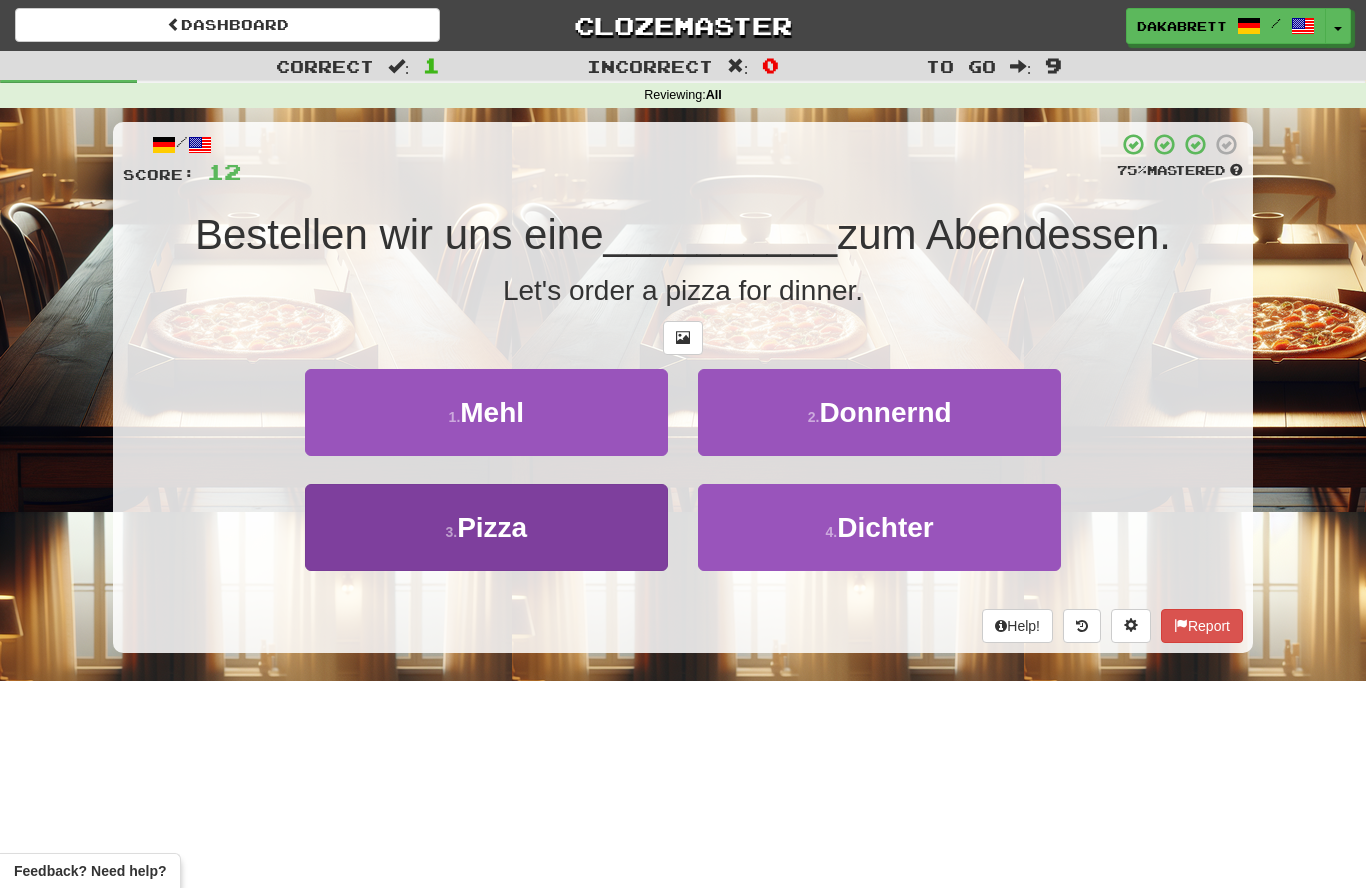 click on "Pizza" at bounding box center [492, 527] 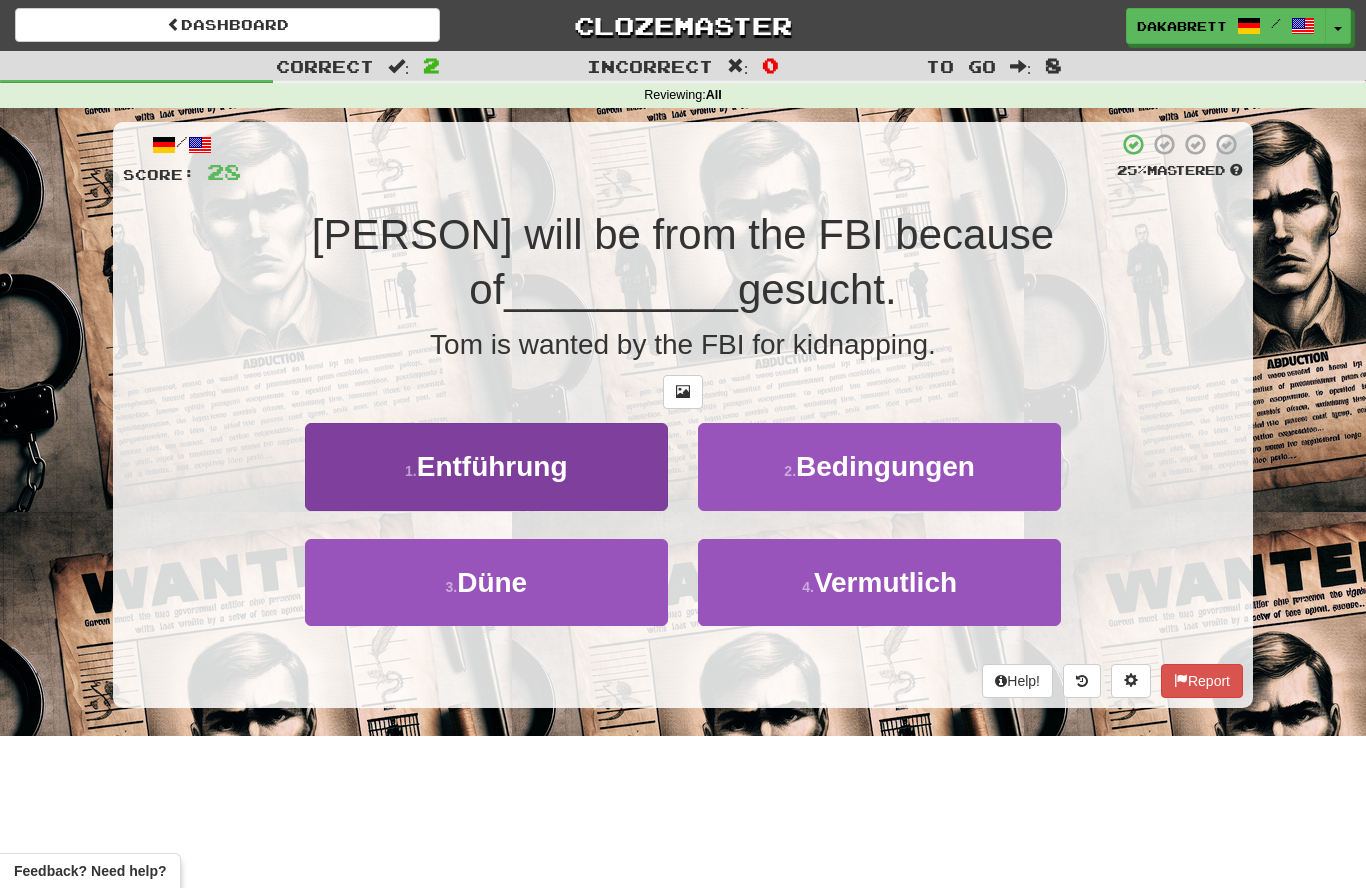 click on "Entführung" at bounding box center (492, 466) 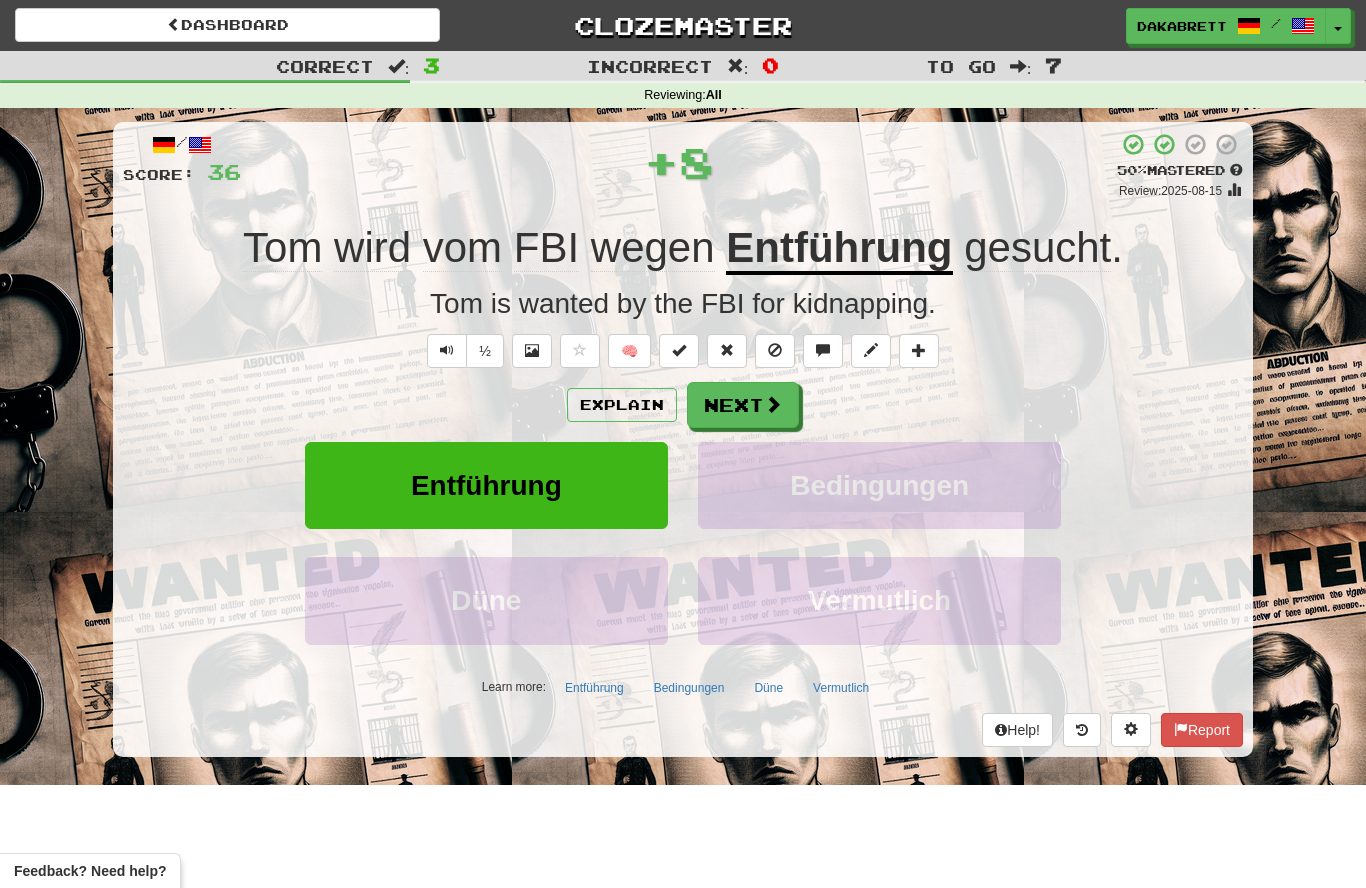 click on "Entführung" at bounding box center (839, 249) 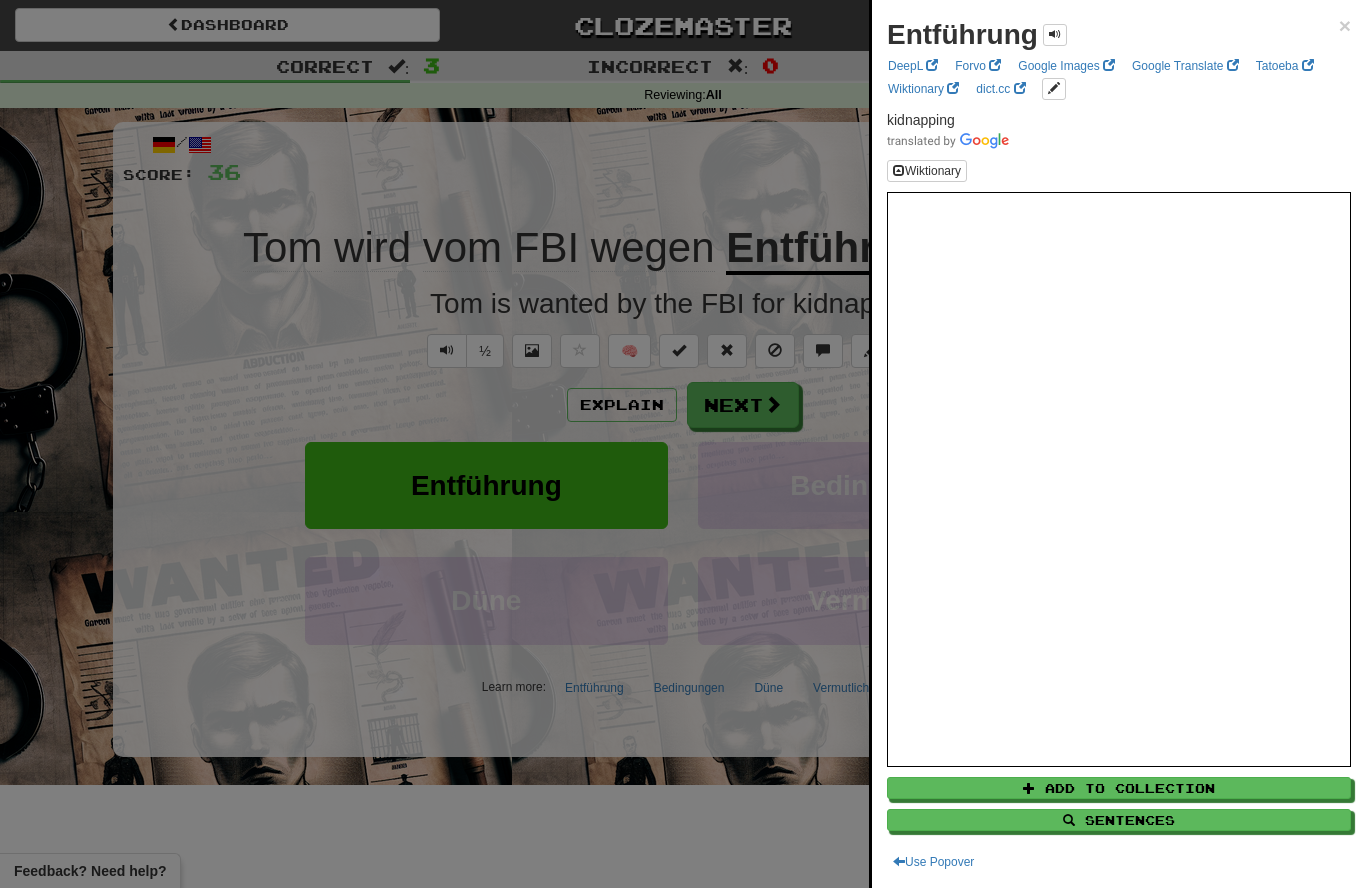 click at bounding box center [683, 444] 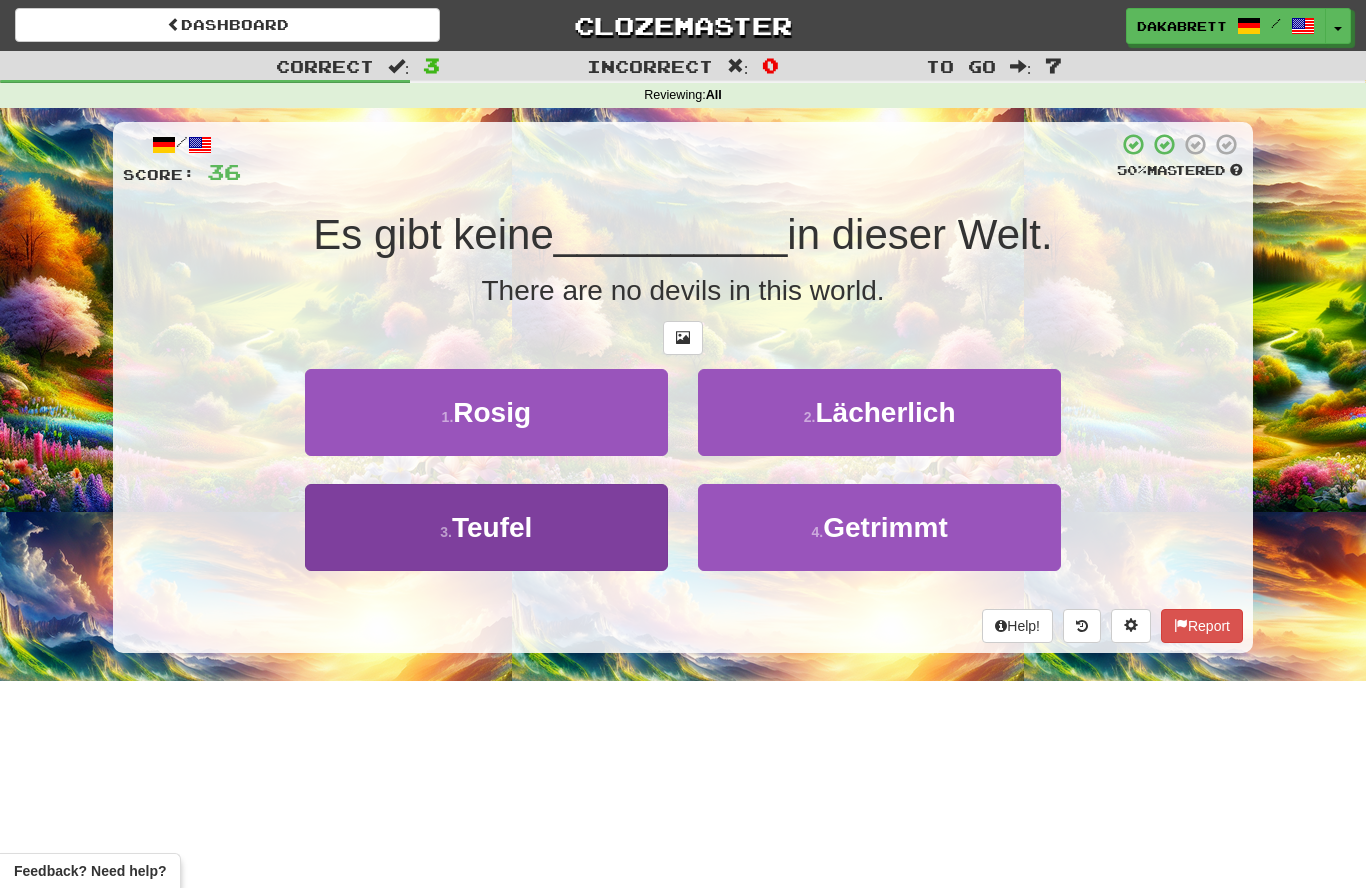 click on "Teufel" at bounding box center [492, 527] 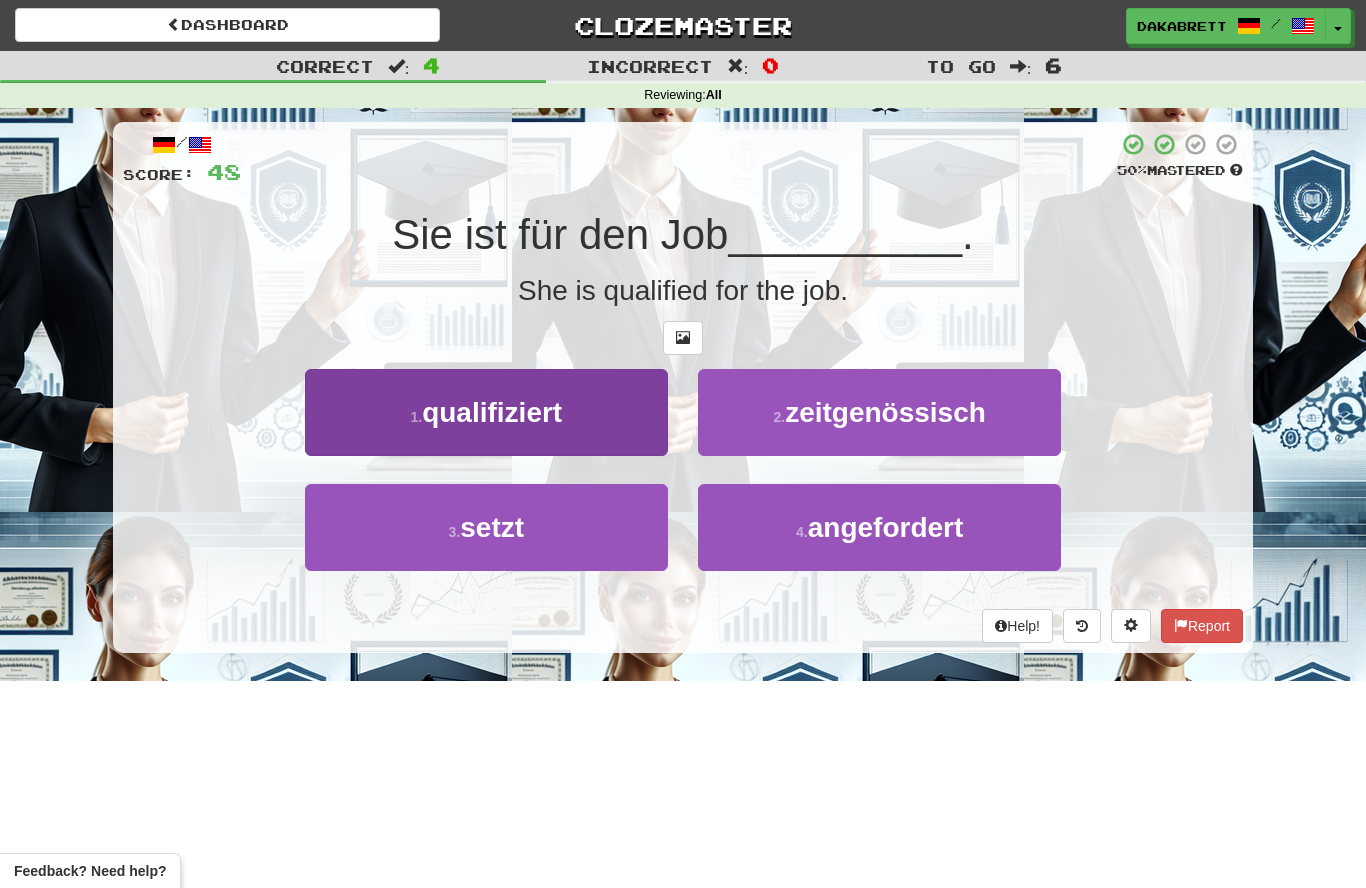 click on "qualifiziert" at bounding box center [492, 412] 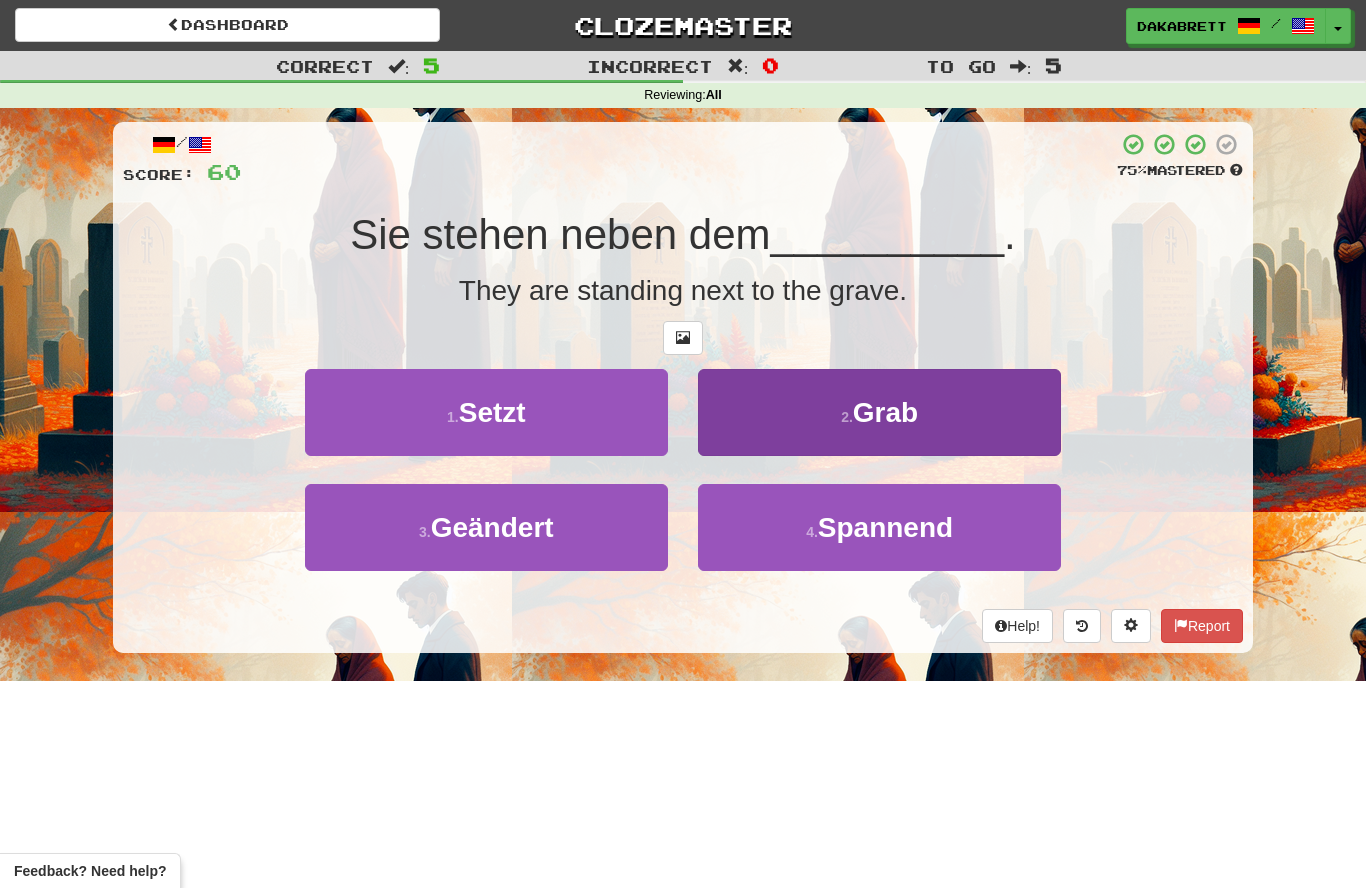 click on "Grab" at bounding box center (885, 412) 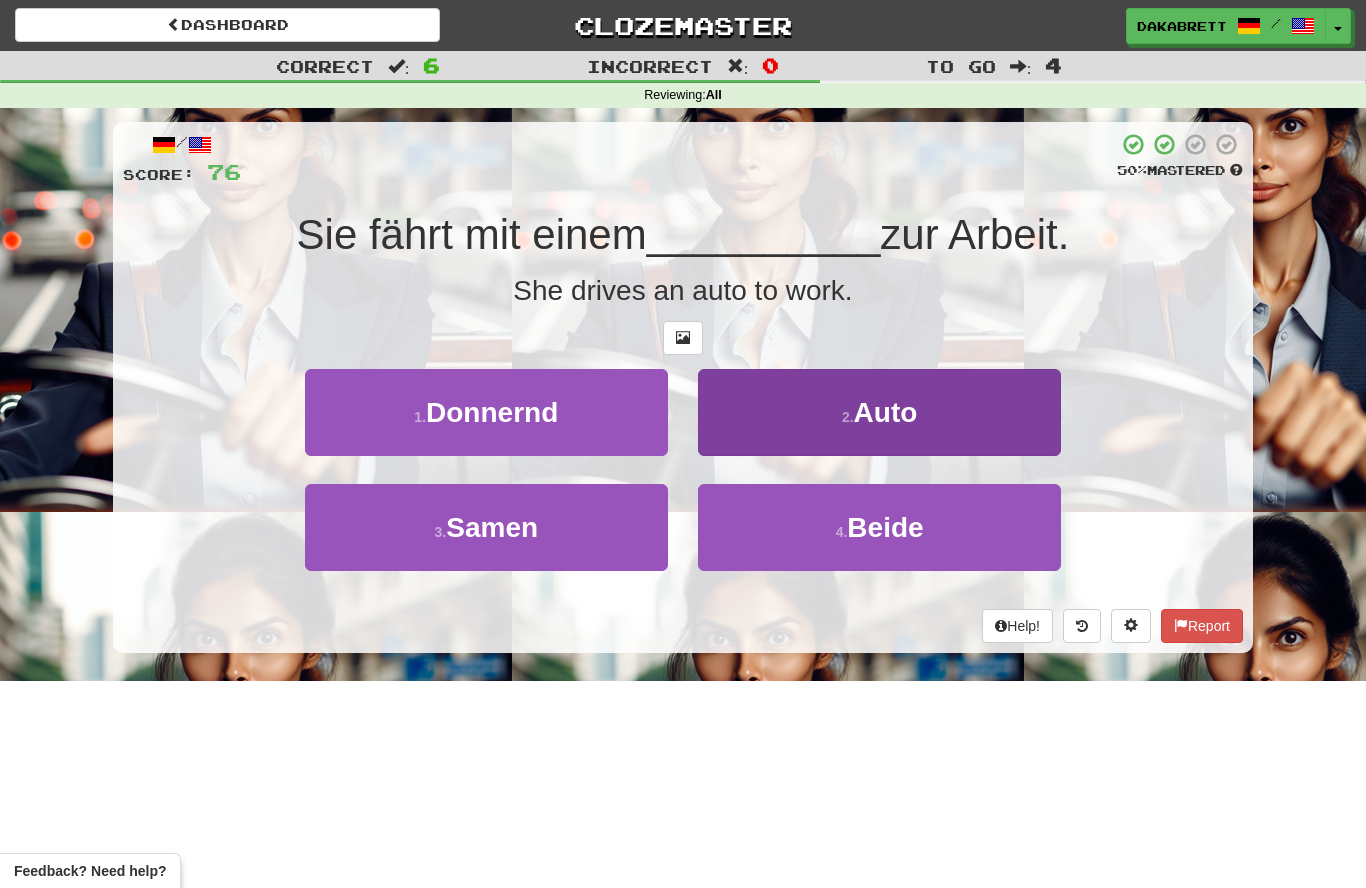 click on "Auto" at bounding box center (886, 412) 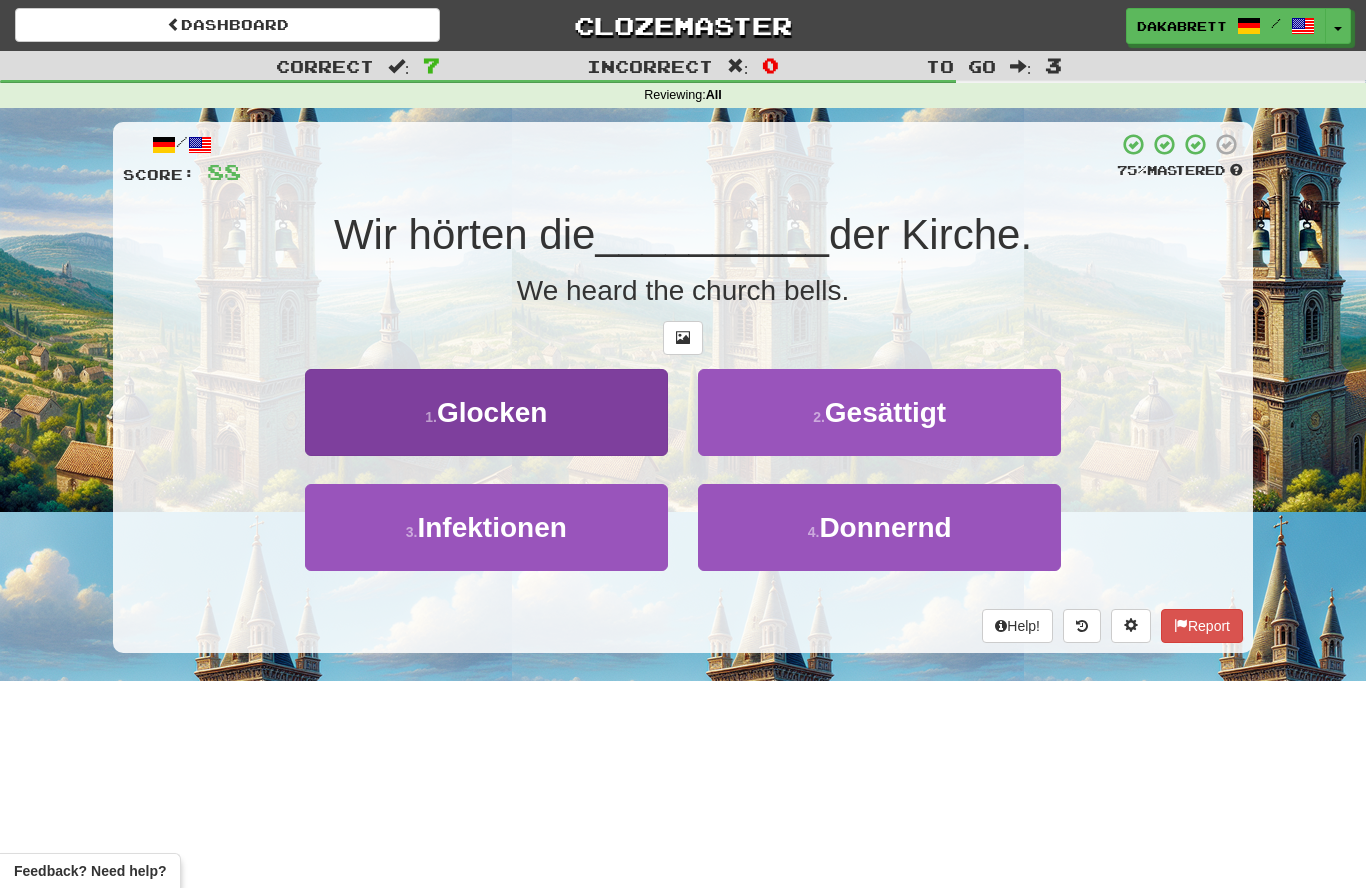 click on "1 .  Glocken" at bounding box center (486, 412) 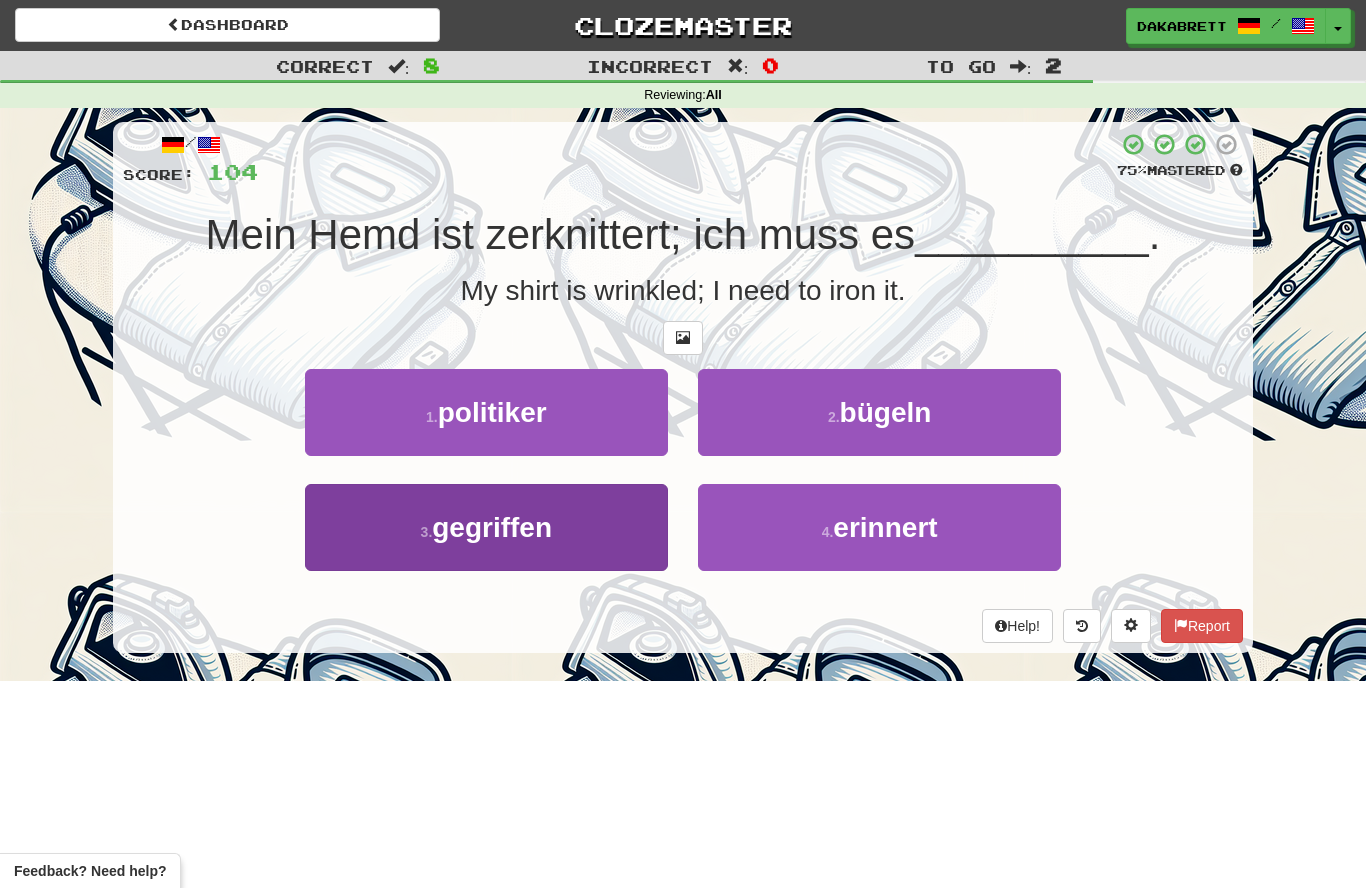 click on "gegriffen" at bounding box center (492, 527) 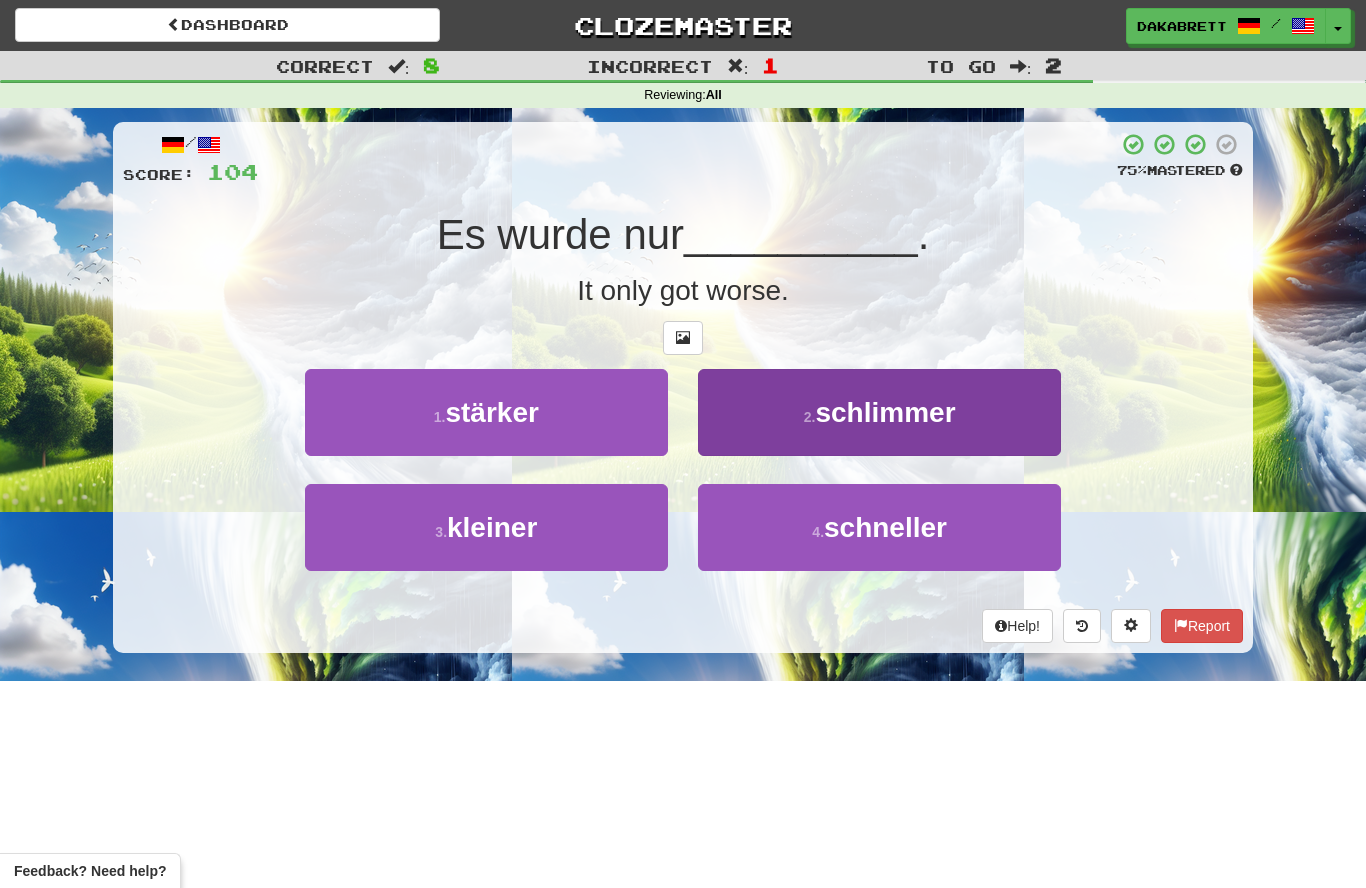 click on "2 .  schlimmer" at bounding box center (879, 412) 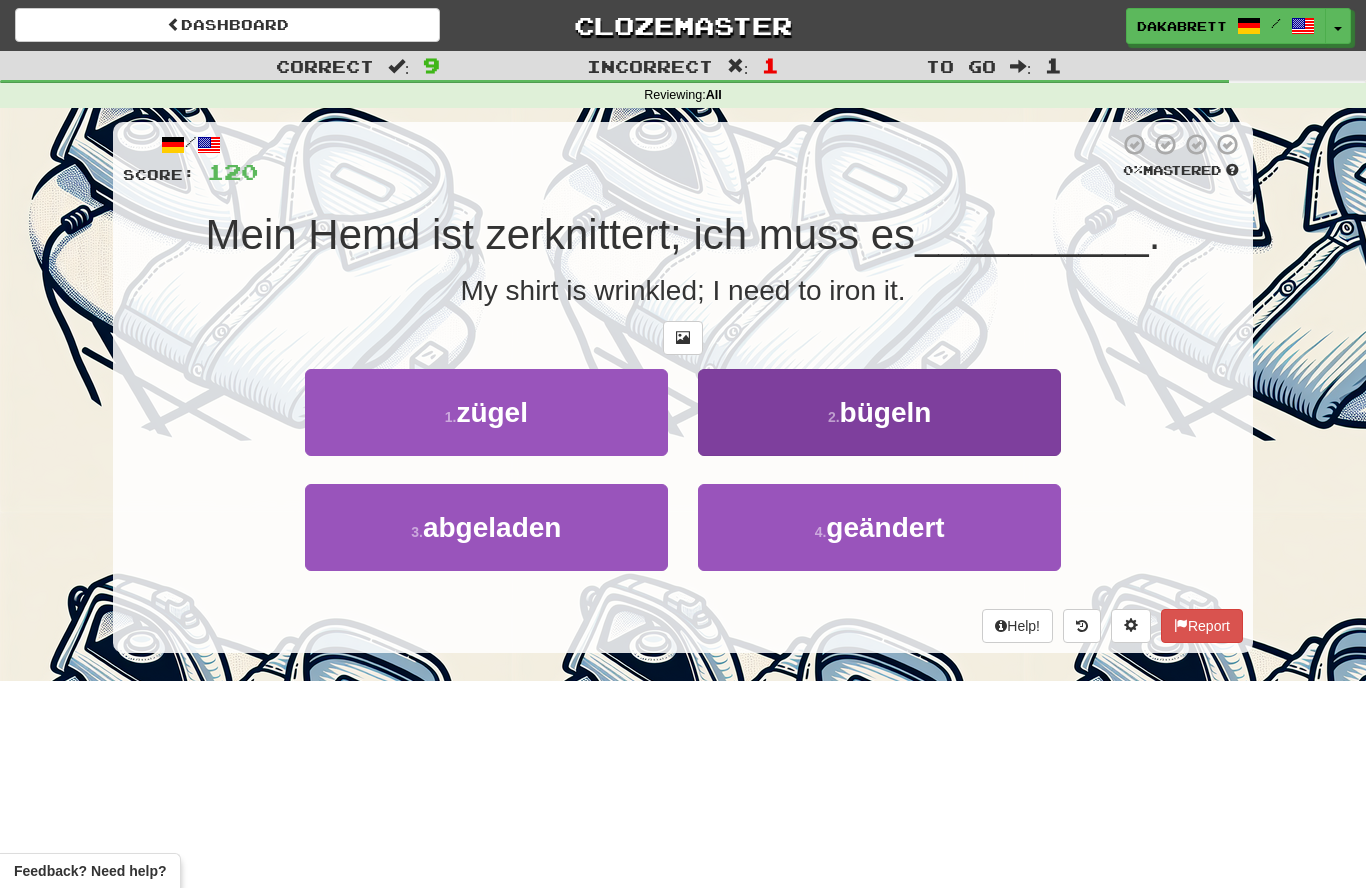 click on "bügeln" at bounding box center (886, 412) 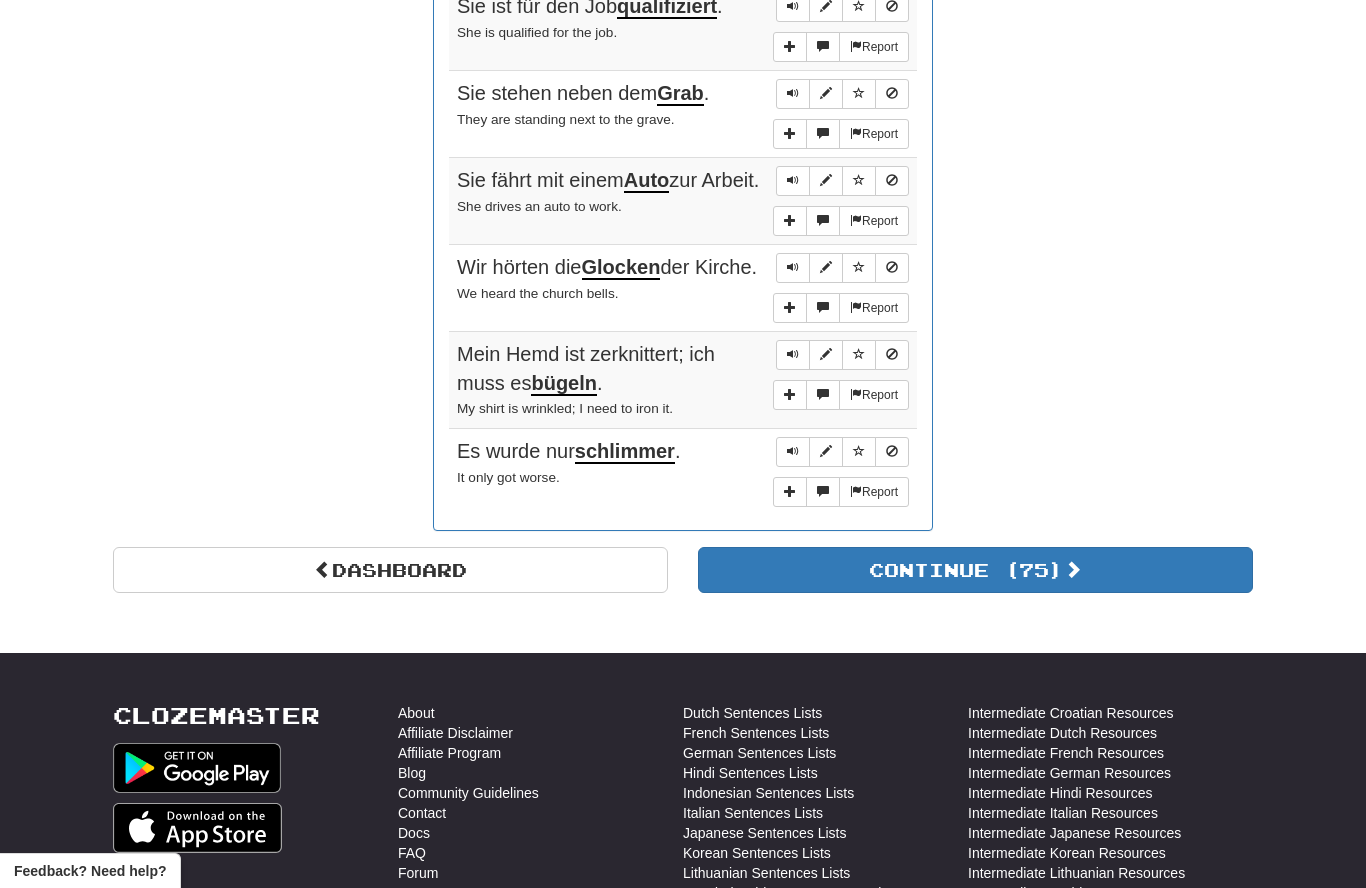 scroll, scrollTop: 1325, scrollLeft: 0, axis: vertical 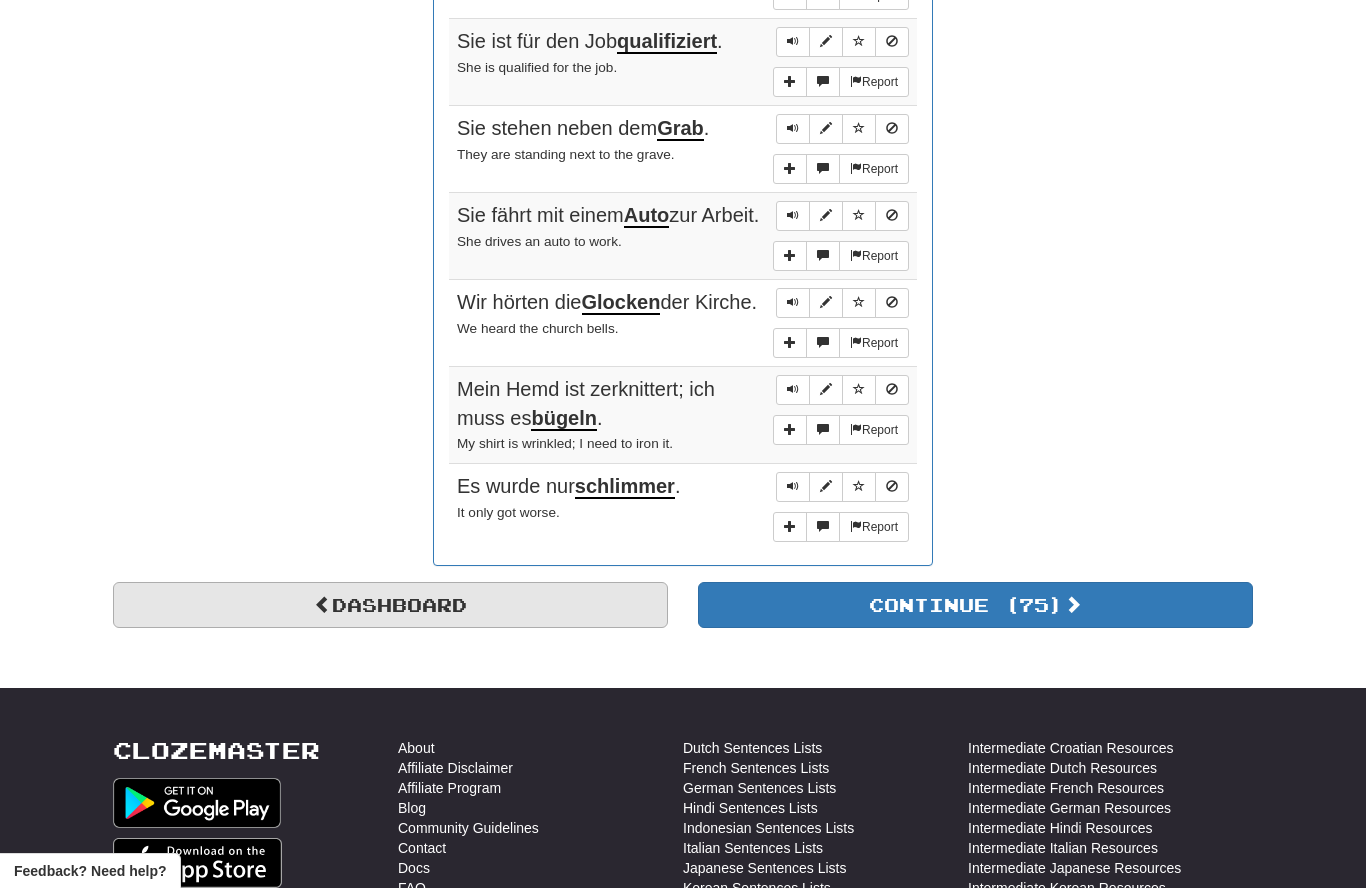 click on "Dashboard" at bounding box center (390, 605) 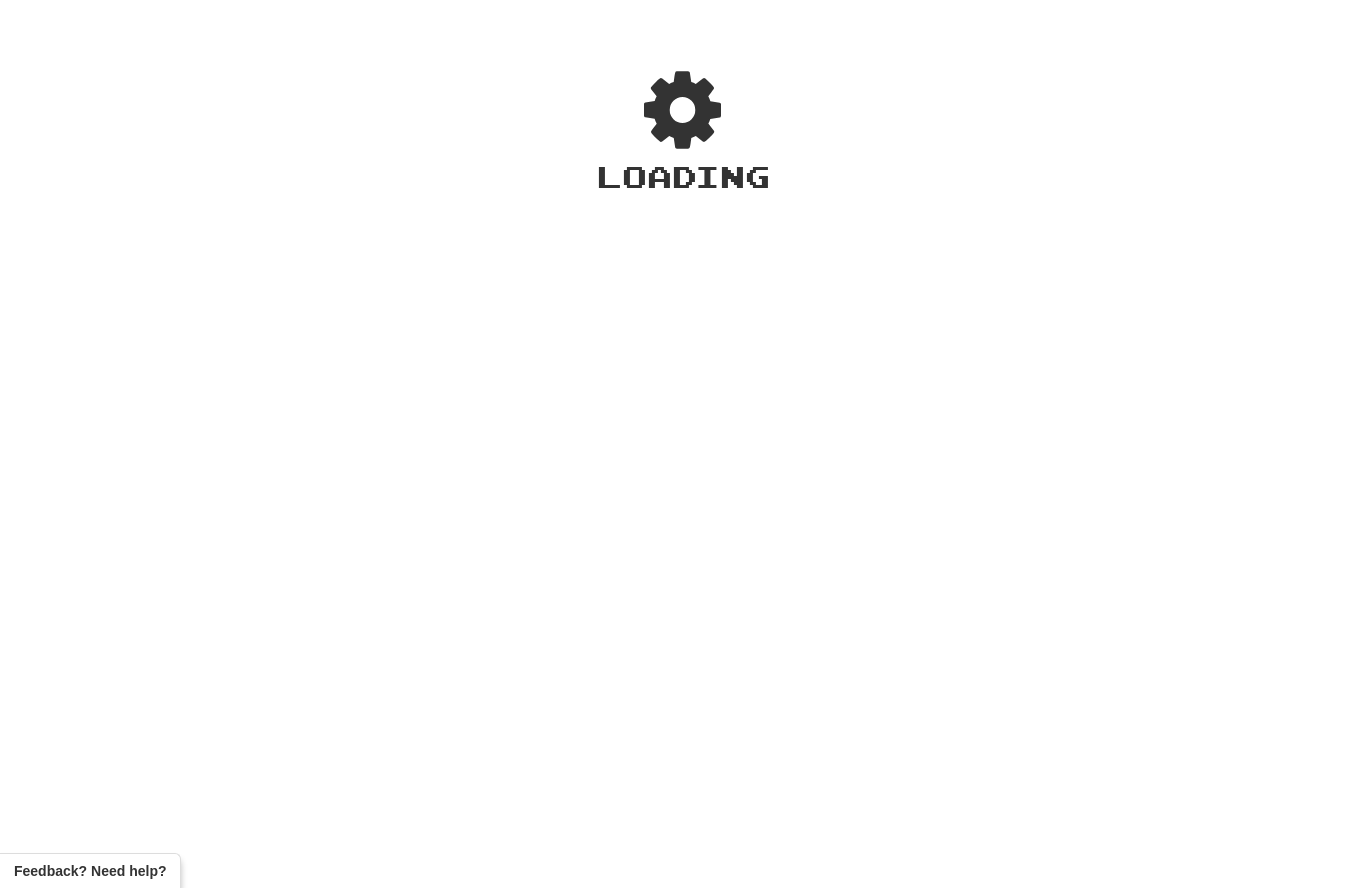 scroll, scrollTop: 0, scrollLeft: 0, axis: both 